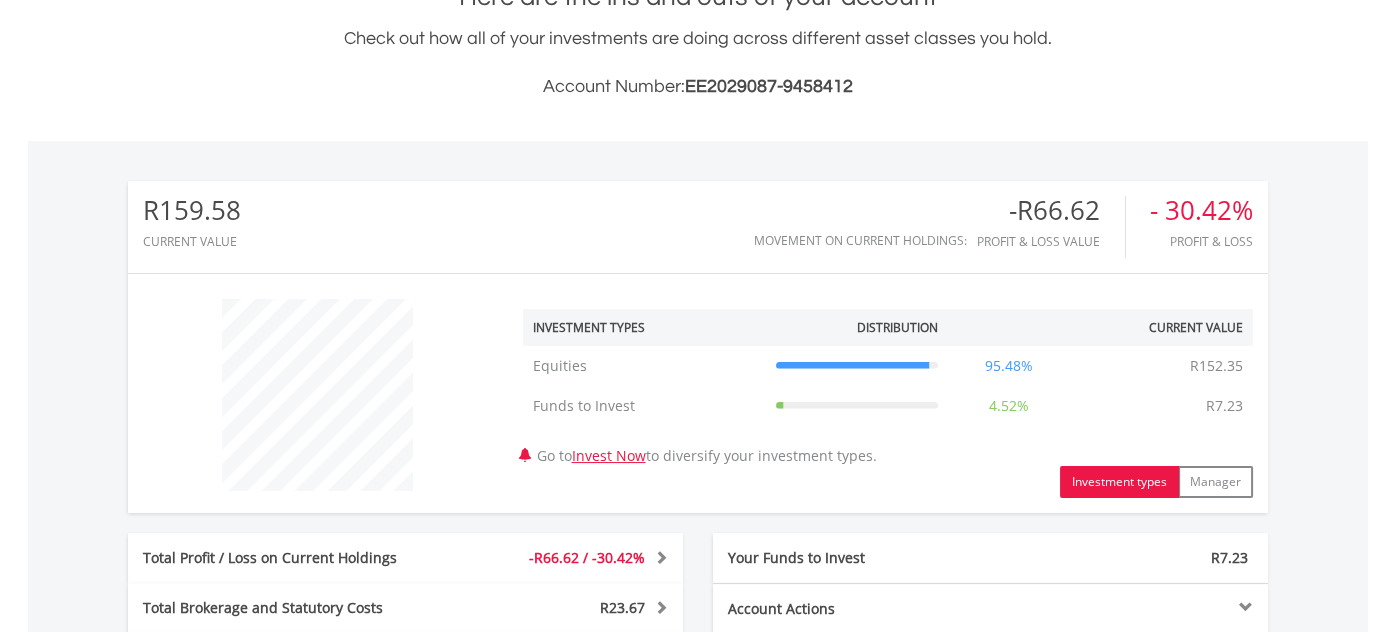 scroll, scrollTop: 662, scrollLeft: 0, axis: vertical 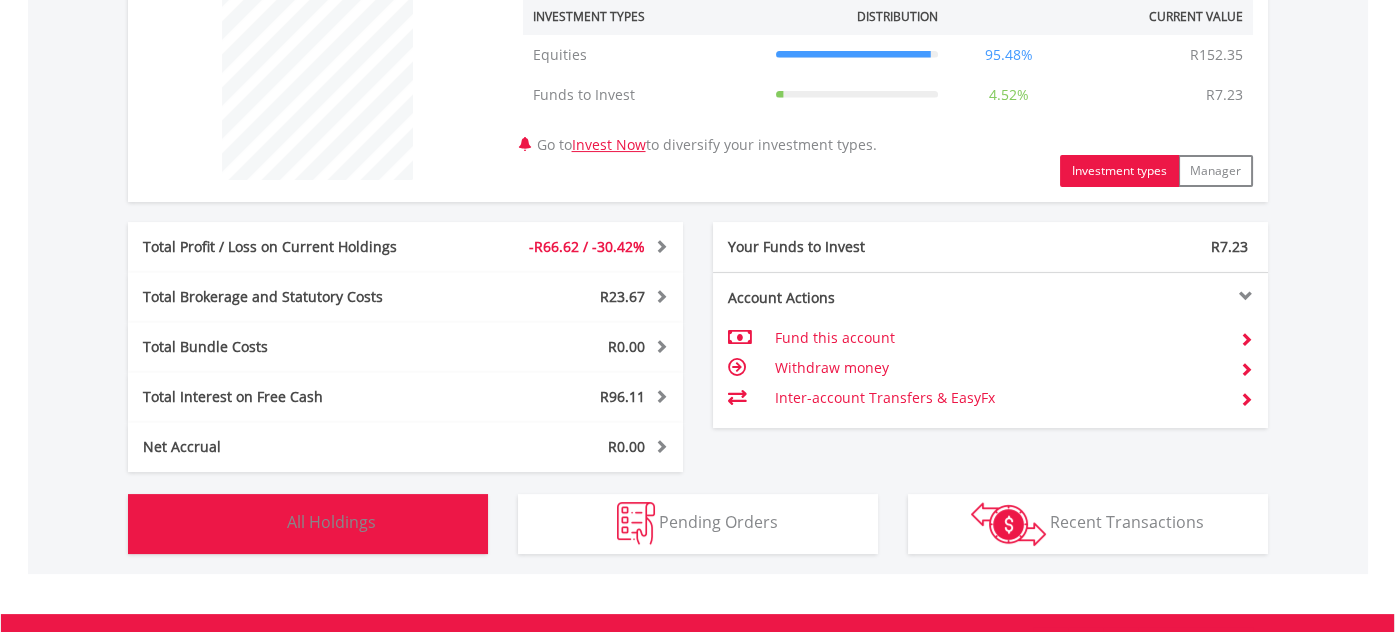 click on "All Holdings" at bounding box center [331, 522] 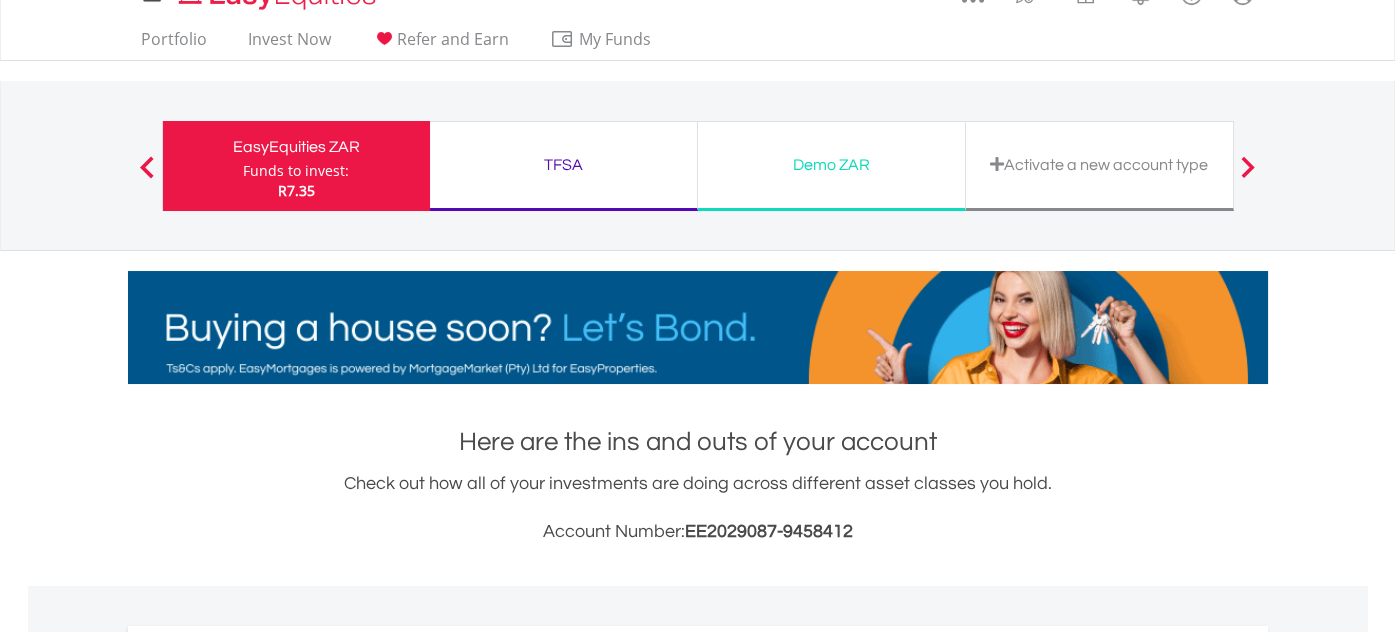 scroll, scrollTop: 0, scrollLeft: 0, axis: both 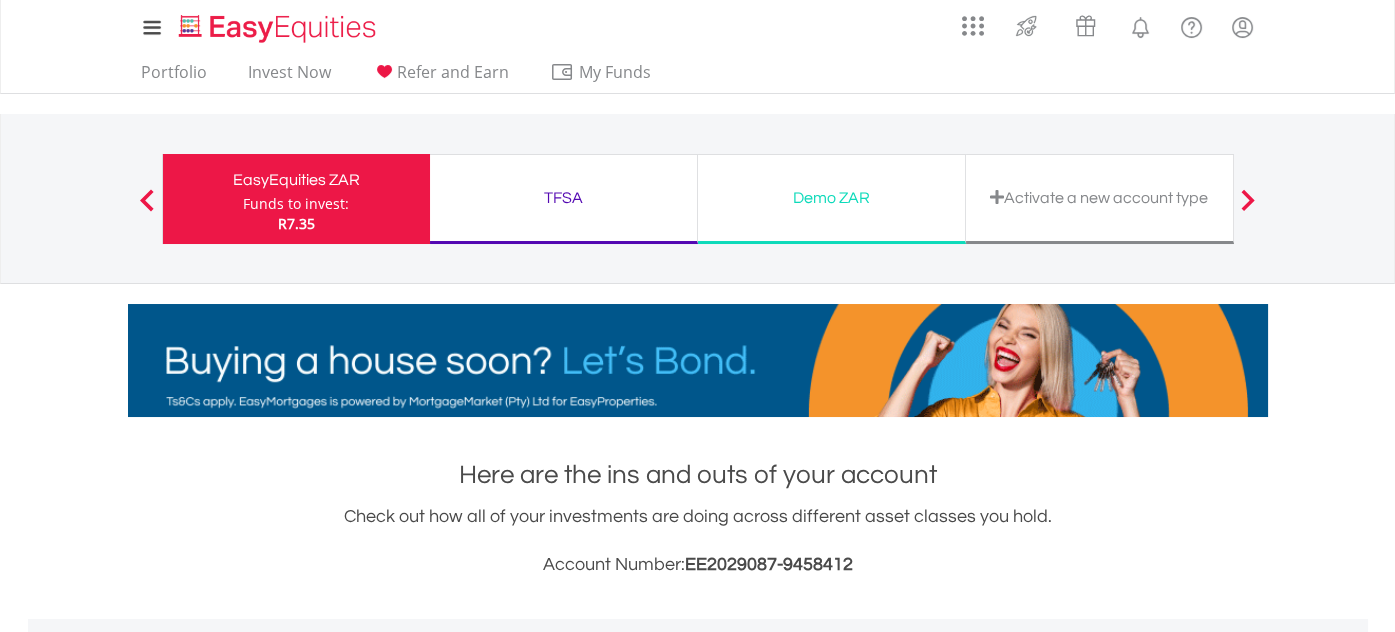 click on "TFSA
Funds to invest:
R7.35" at bounding box center (564, 199) 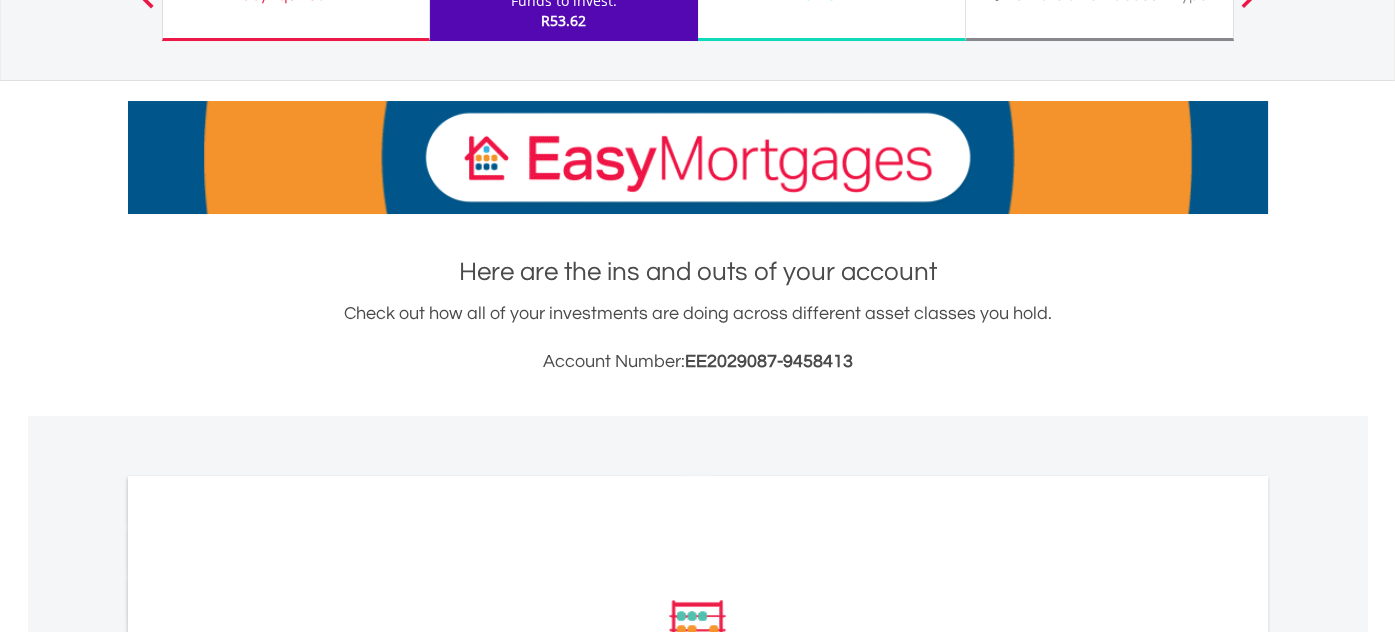 scroll, scrollTop: 242, scrollLeft: 0, axis: vertical 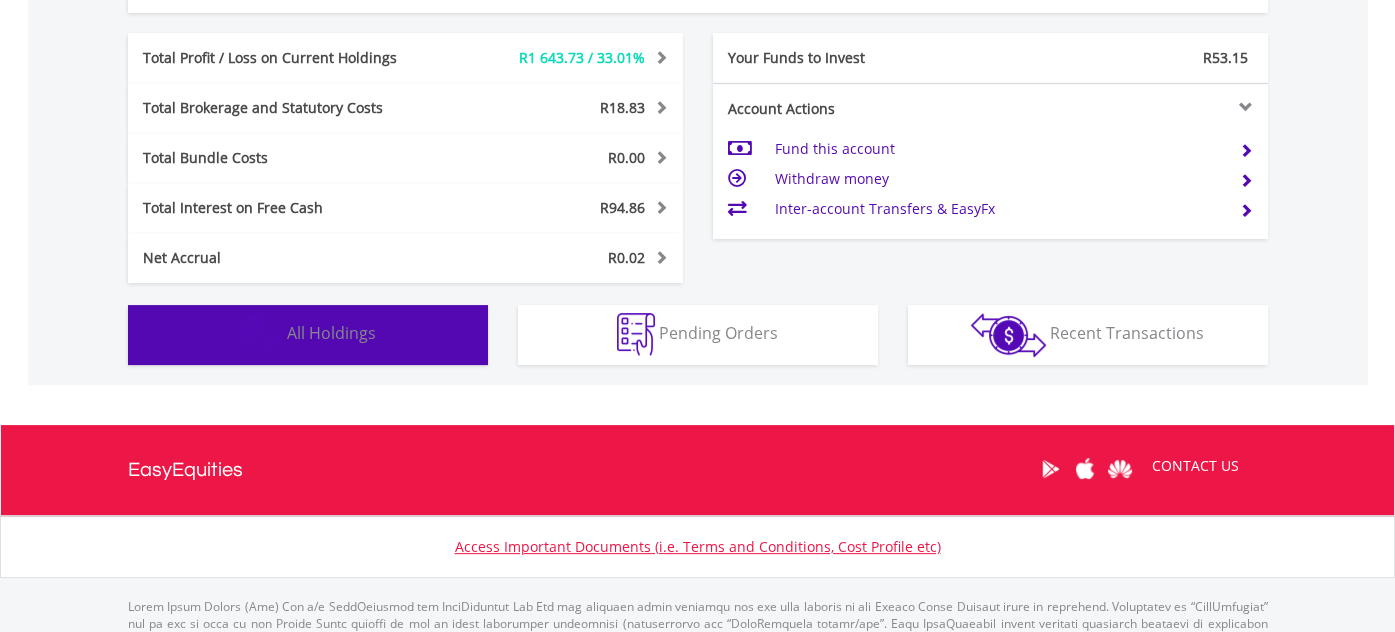 click on "Holdings
All Holdings" at bounding box center [308, 335] 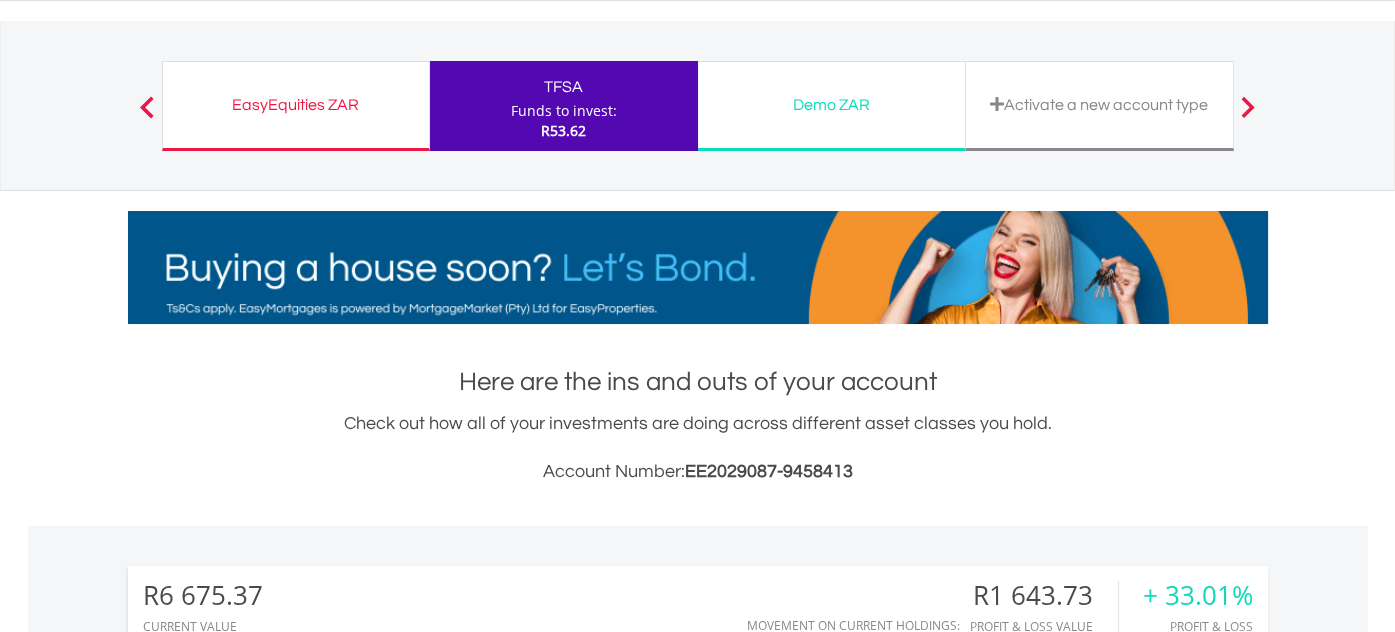 scroll, scrollTop: 0, scrollLeft: 0, axis: both 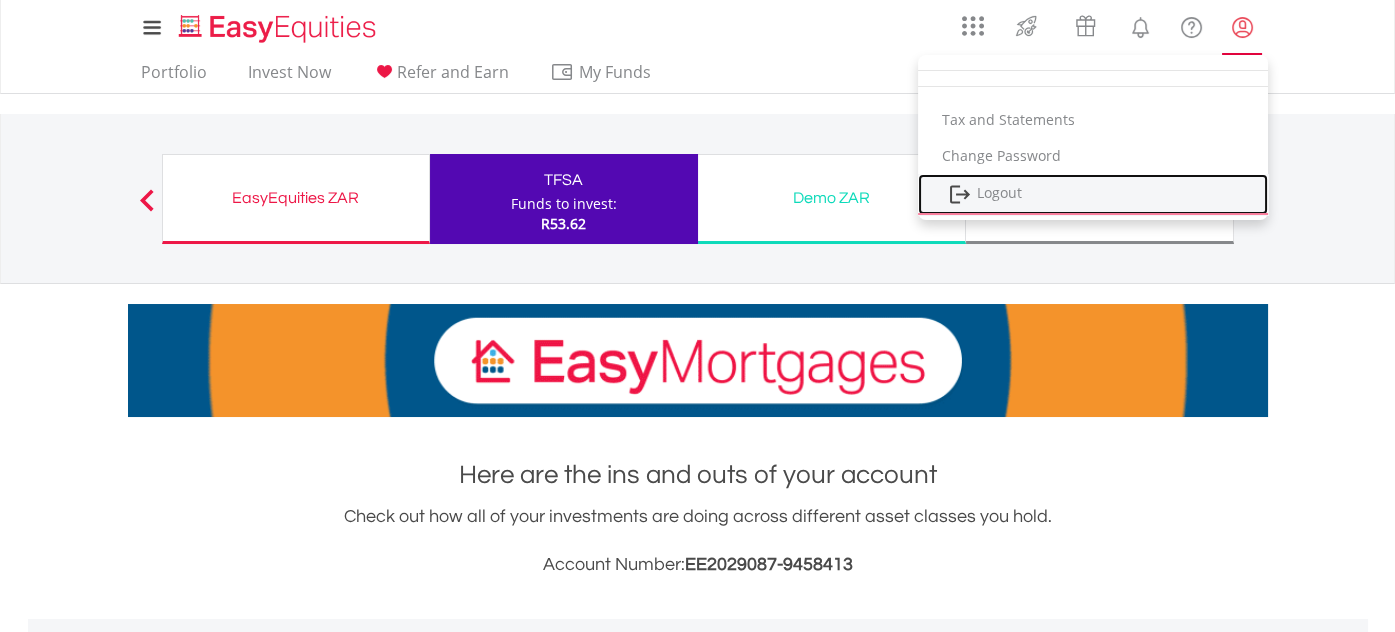 click on "Logout" at bounding box center [1093, 194] 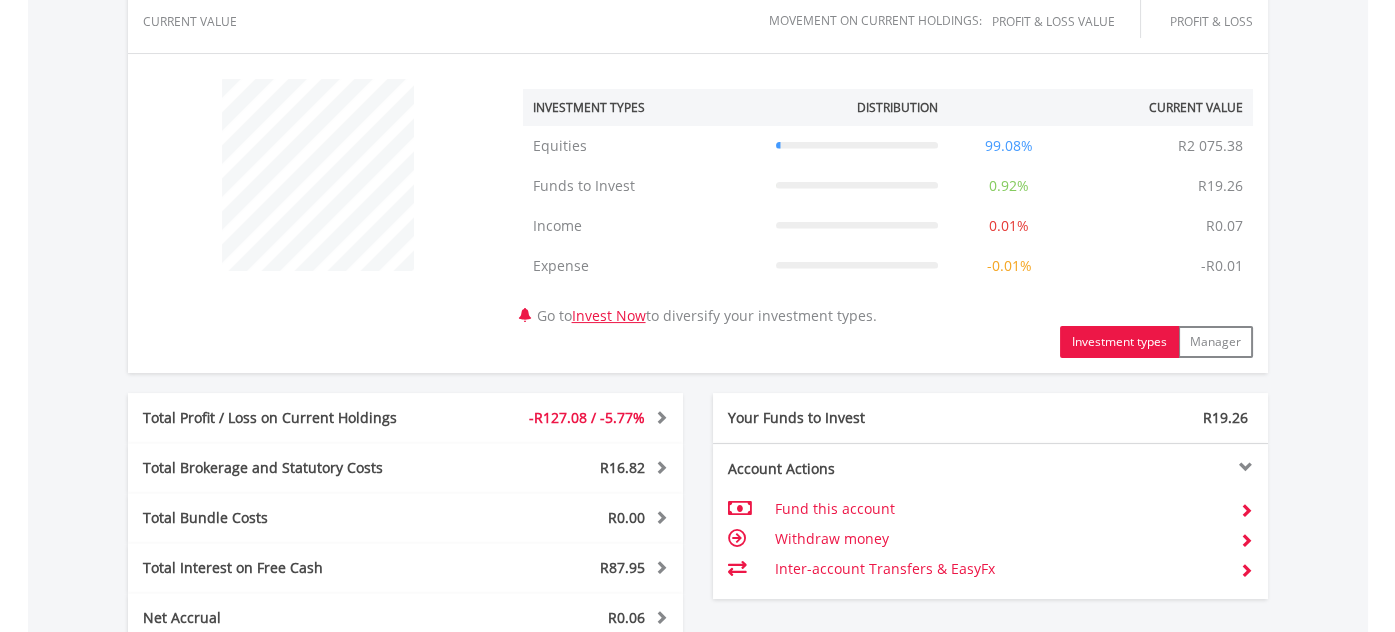 scroll, scrollTop: 1136, scrollLeft: 0, axis: vertical 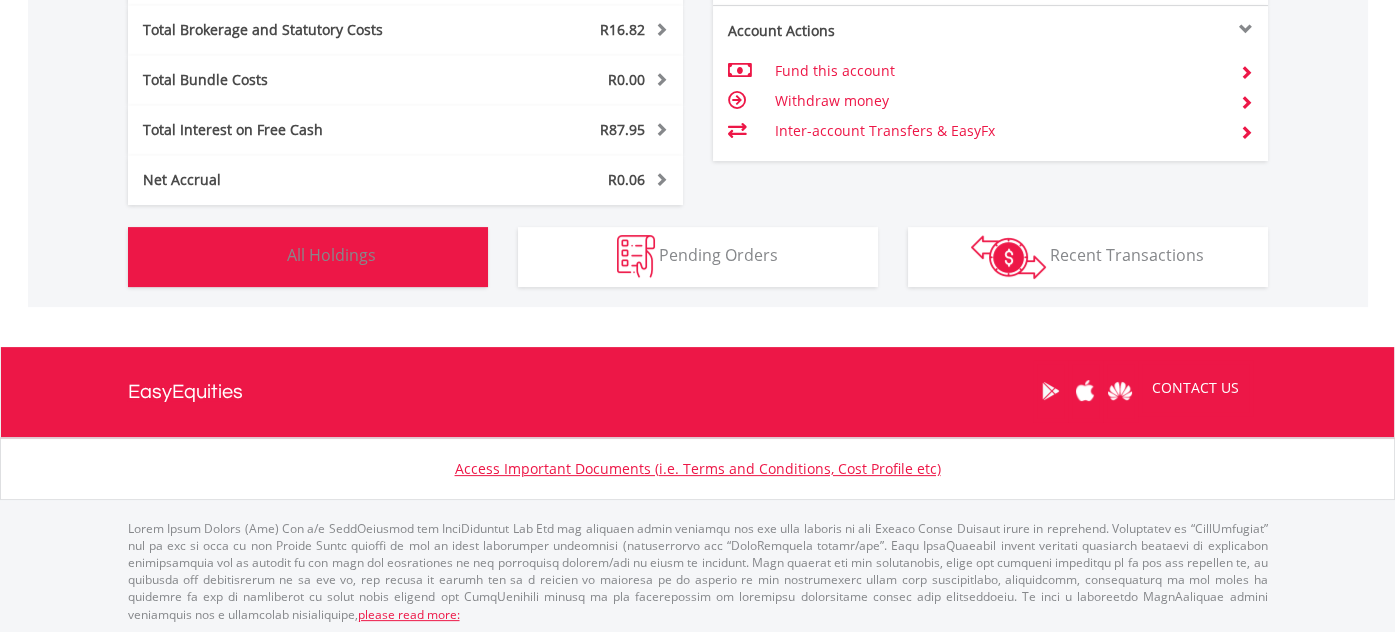 click on "Holdings
All Holdings" at bounding box center [308, 257] 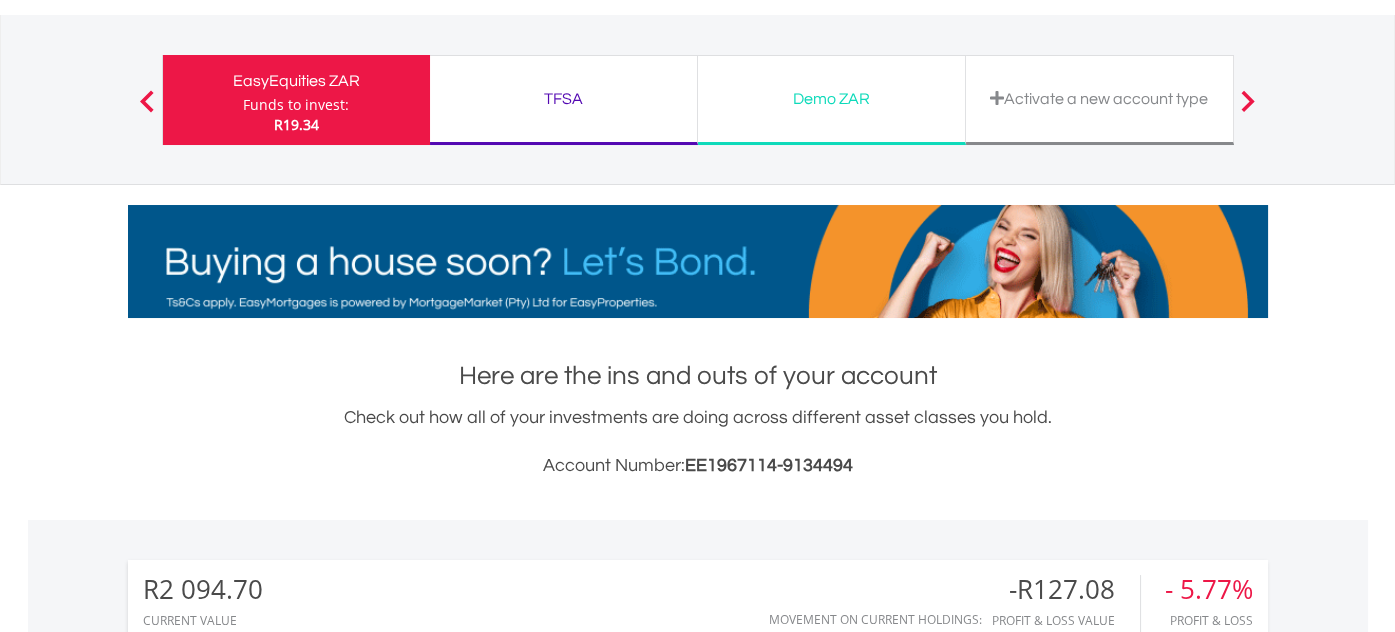 scroll, scrollTop: 0, scrollLeft: 0, axis: both 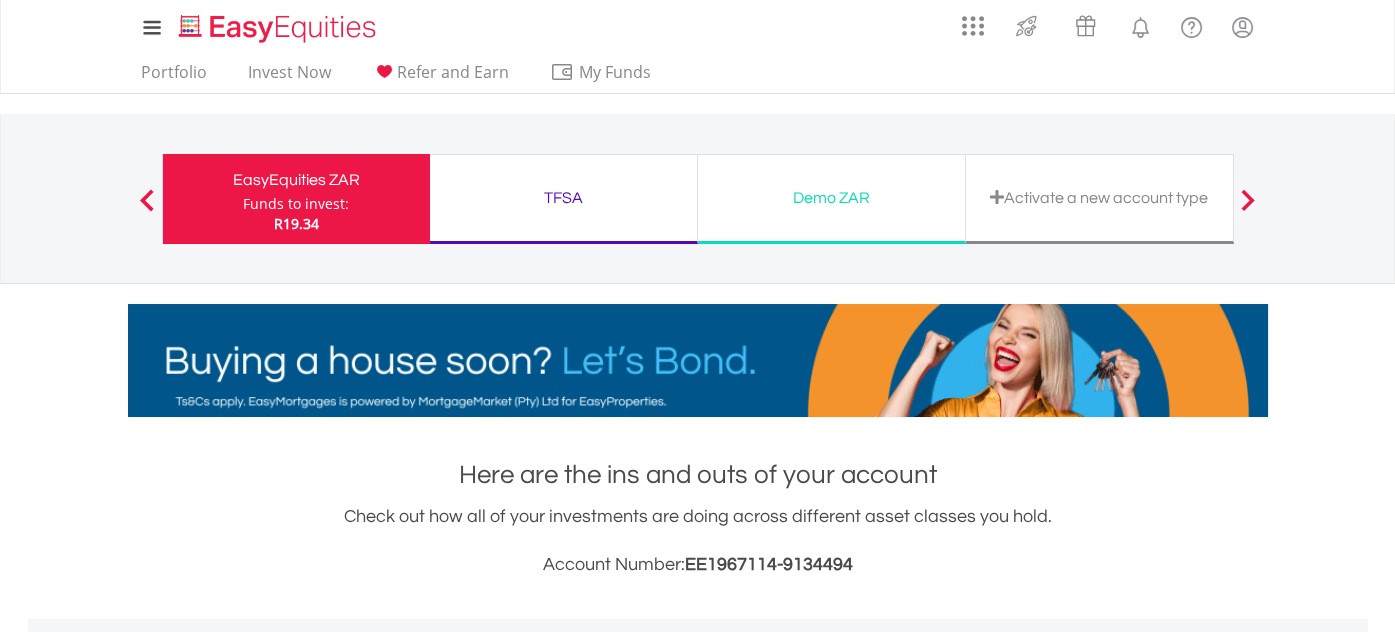 click on "TFSA" at bounding box center [563, 198] 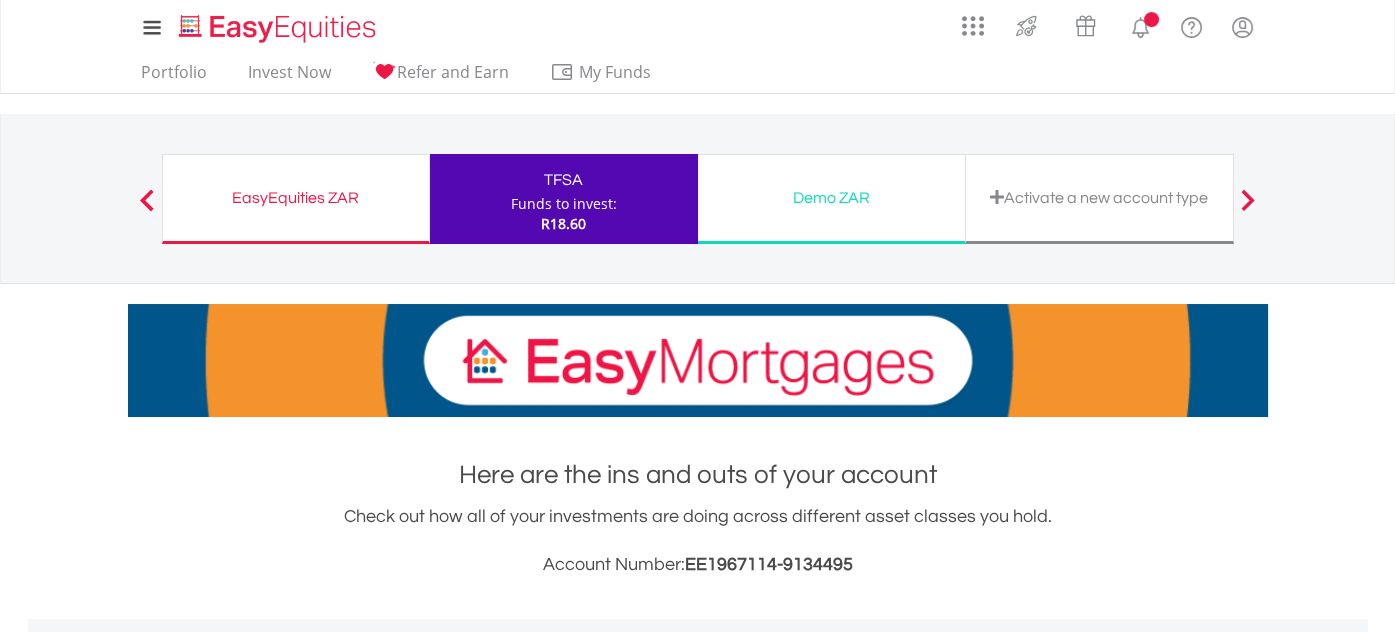 scroll, scrollTop: 453, scrollLeft: 0, axis: vertical 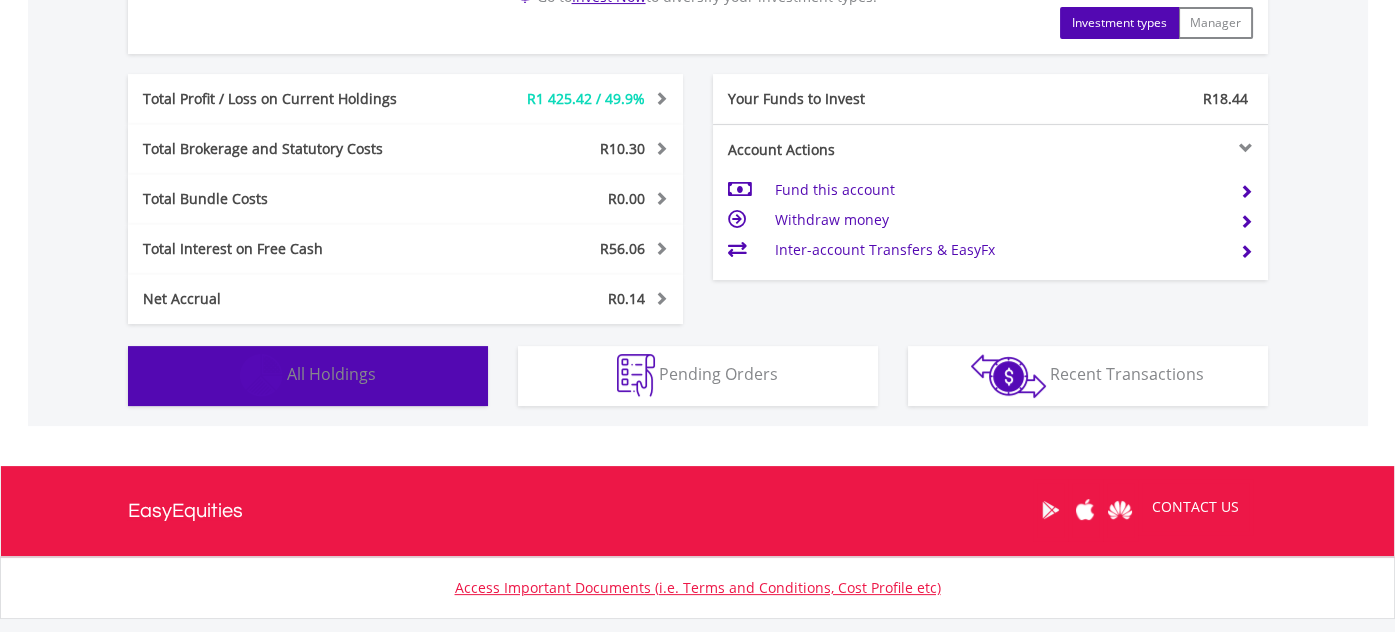 click on "Holdings
All Holdings" at bounding box center (308, 376) 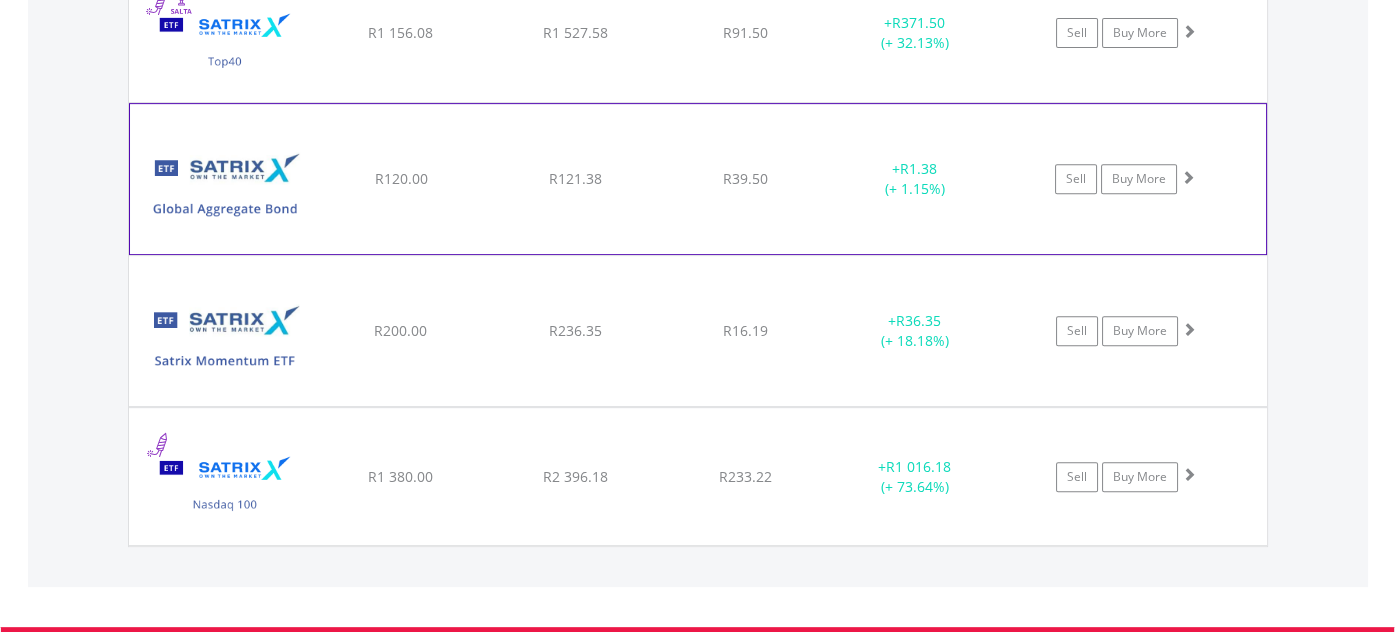 scroll, scrollTop: 1628, scrollLeft: 0, axis: vertical 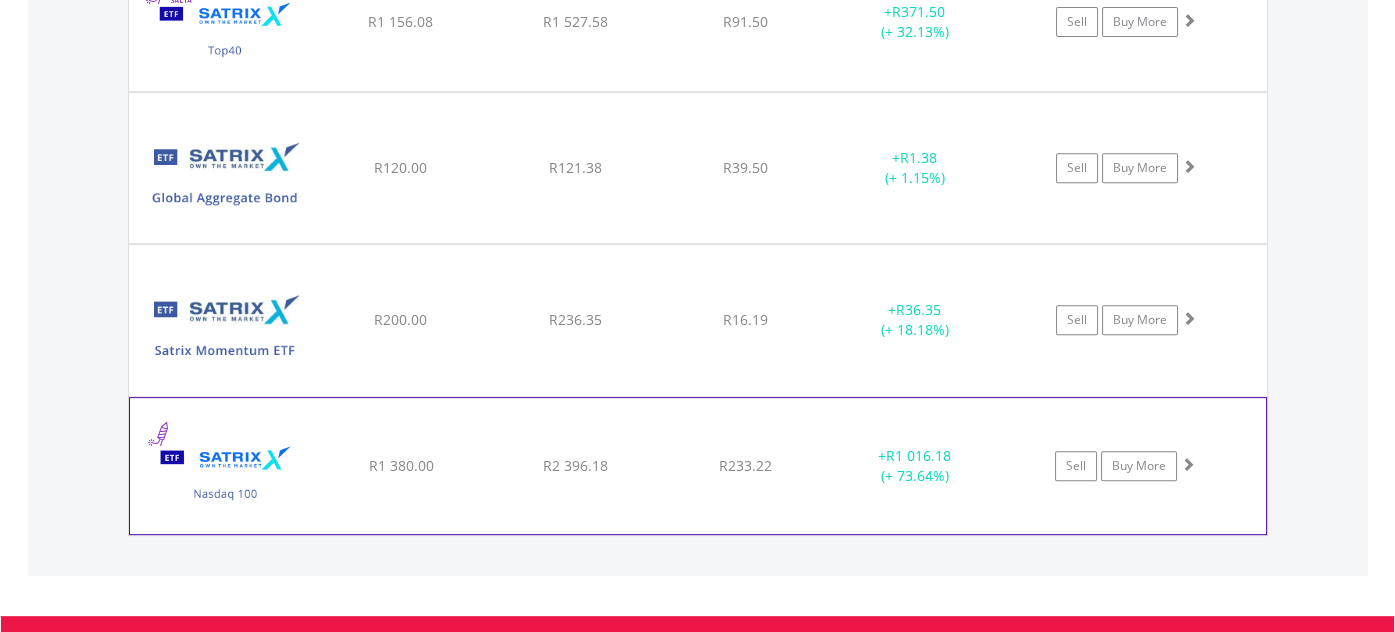 click at bounding box center (226, 476) 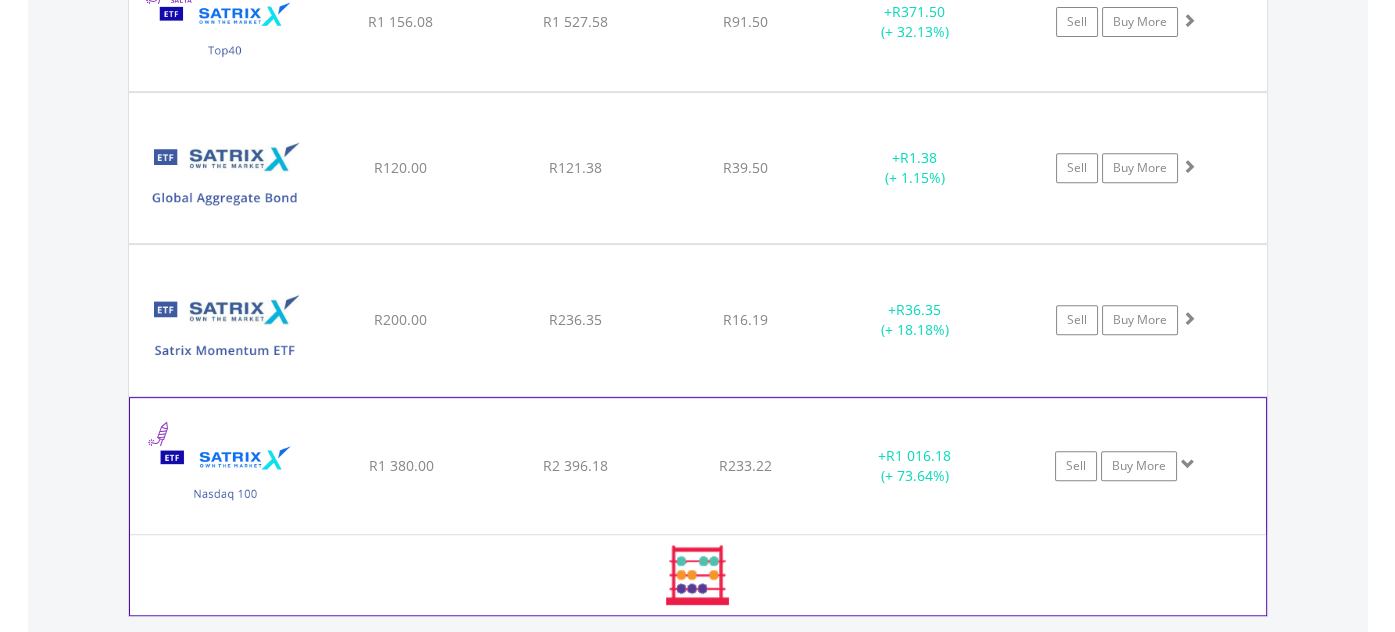 click at bounding box center (226, 476) 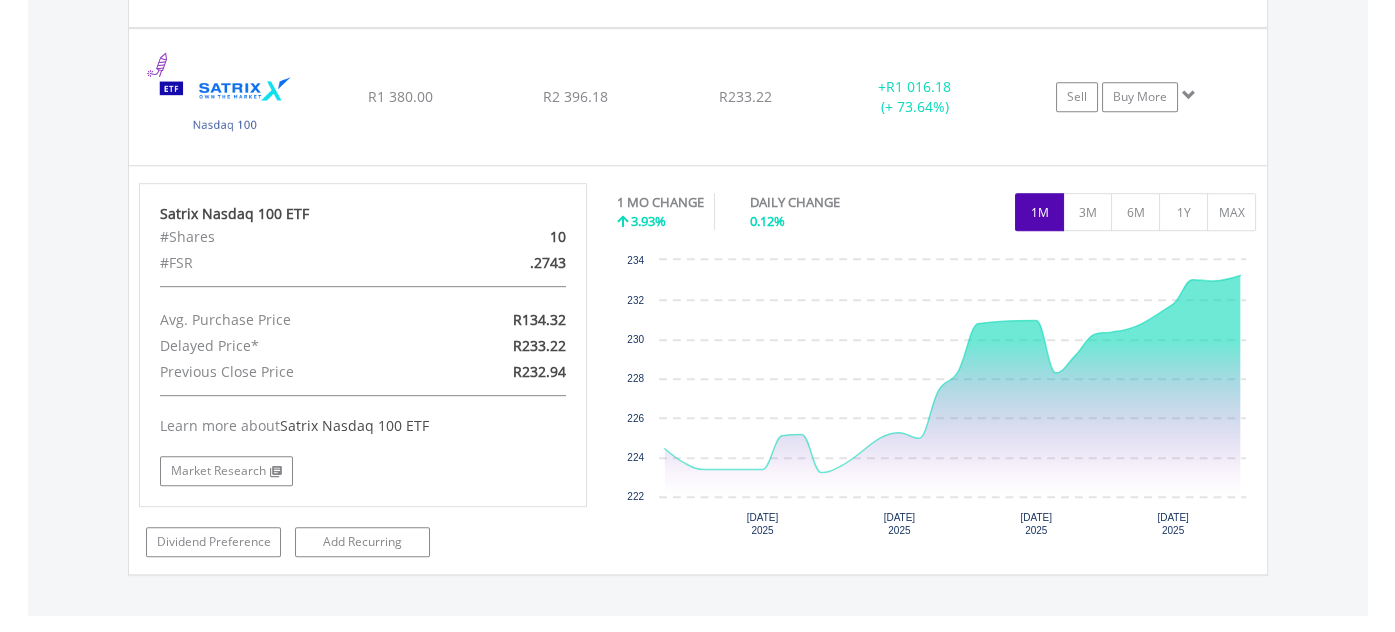 scroll, scrollTop: 1986, scrollLeft: 0, axis: vertical 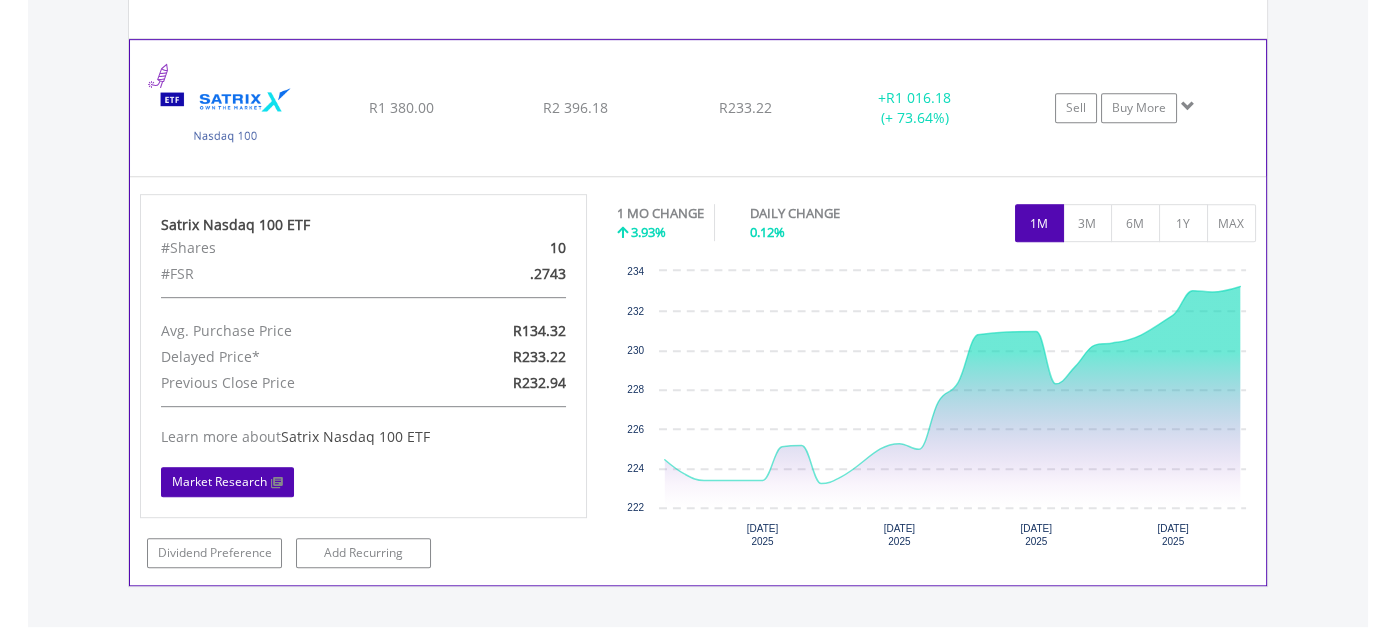 click on "Market Research" at bounding box center (227, 482) 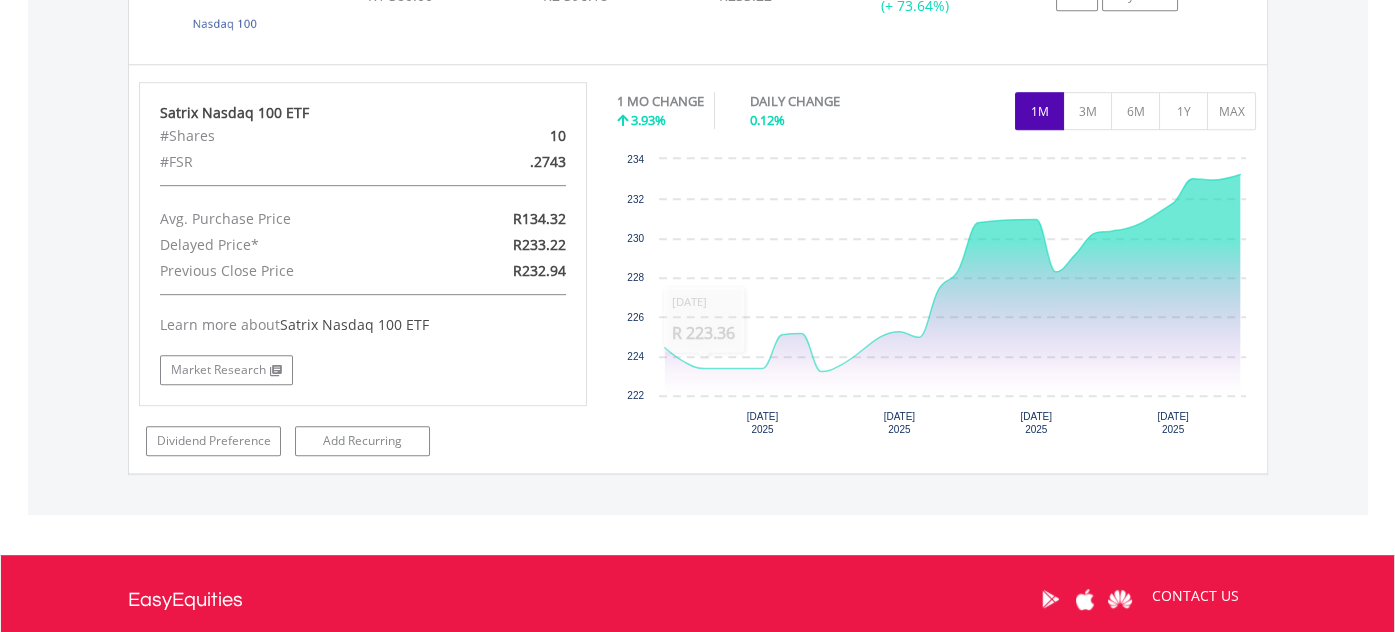 drag, startPoint x: 789, startPoint y: 582, endPoint x: 767, endPoint y: 575, distance: 23.086792 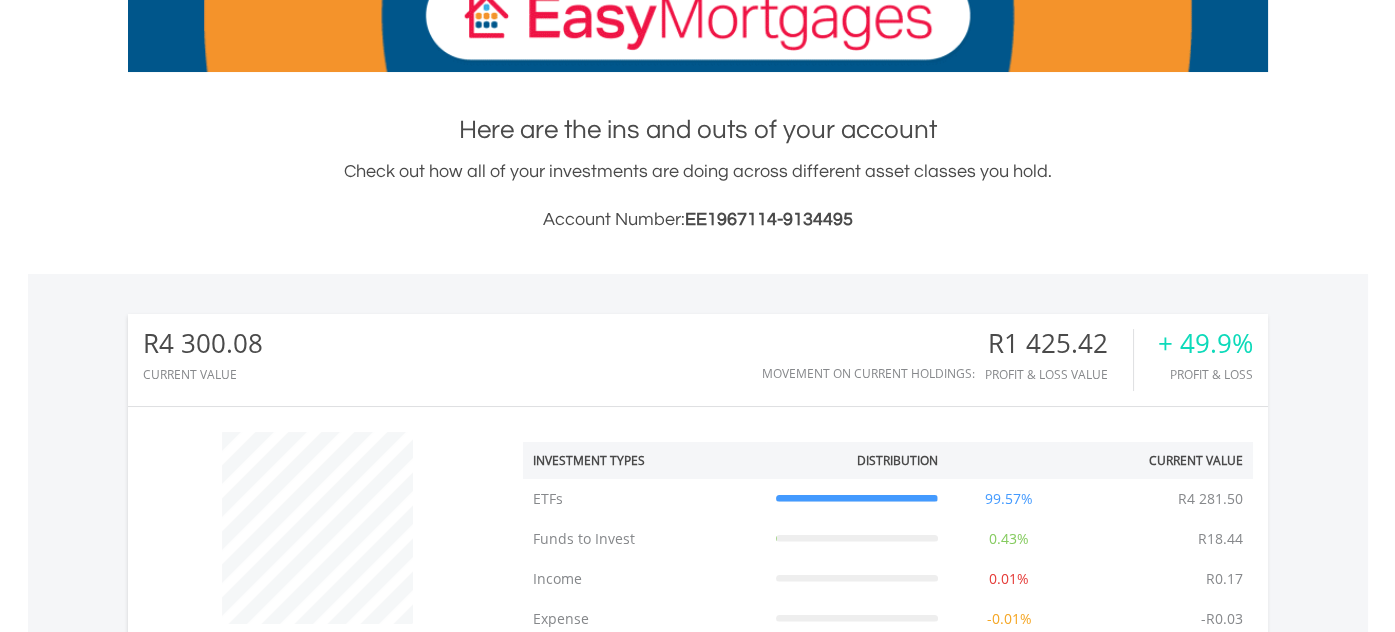 scroll, scrollTop: 302, scrollLeft: 0, axis: vertical 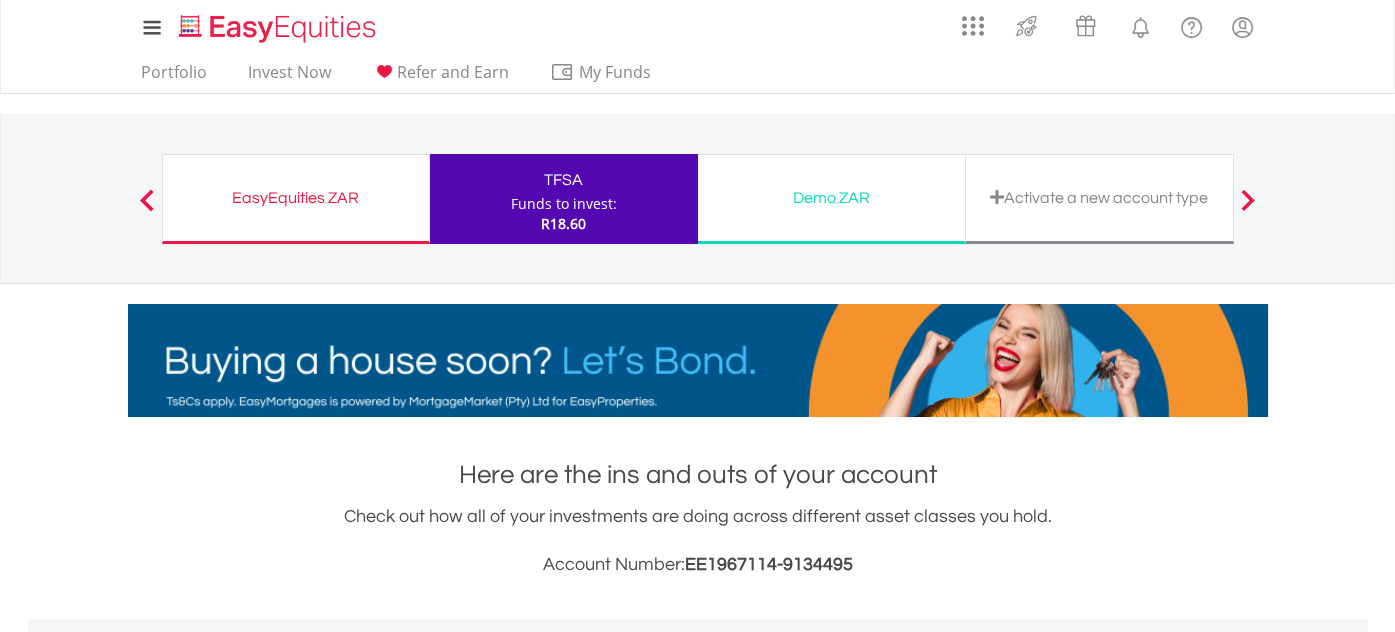 click on "EasyEquities ZAR
Funds to invest:
R18.60" at bounding box center (296, 199) 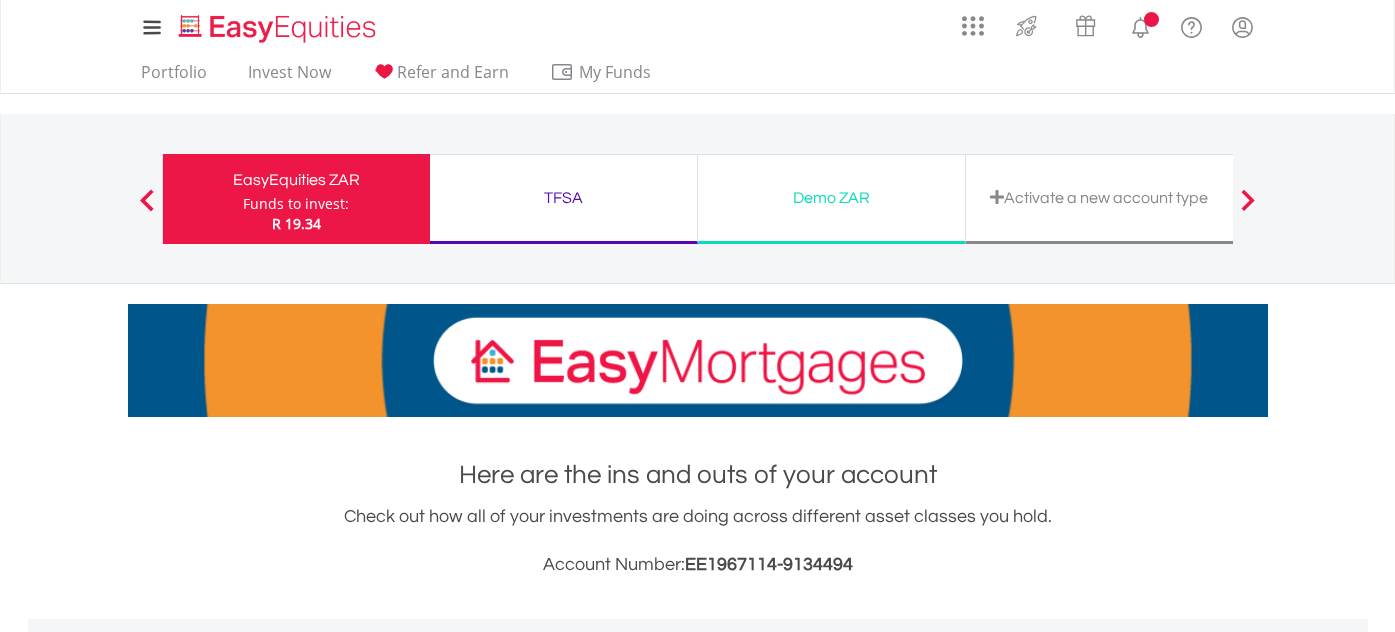 scroll, scrollTop: 0, scrollLeft: 0, axis: both 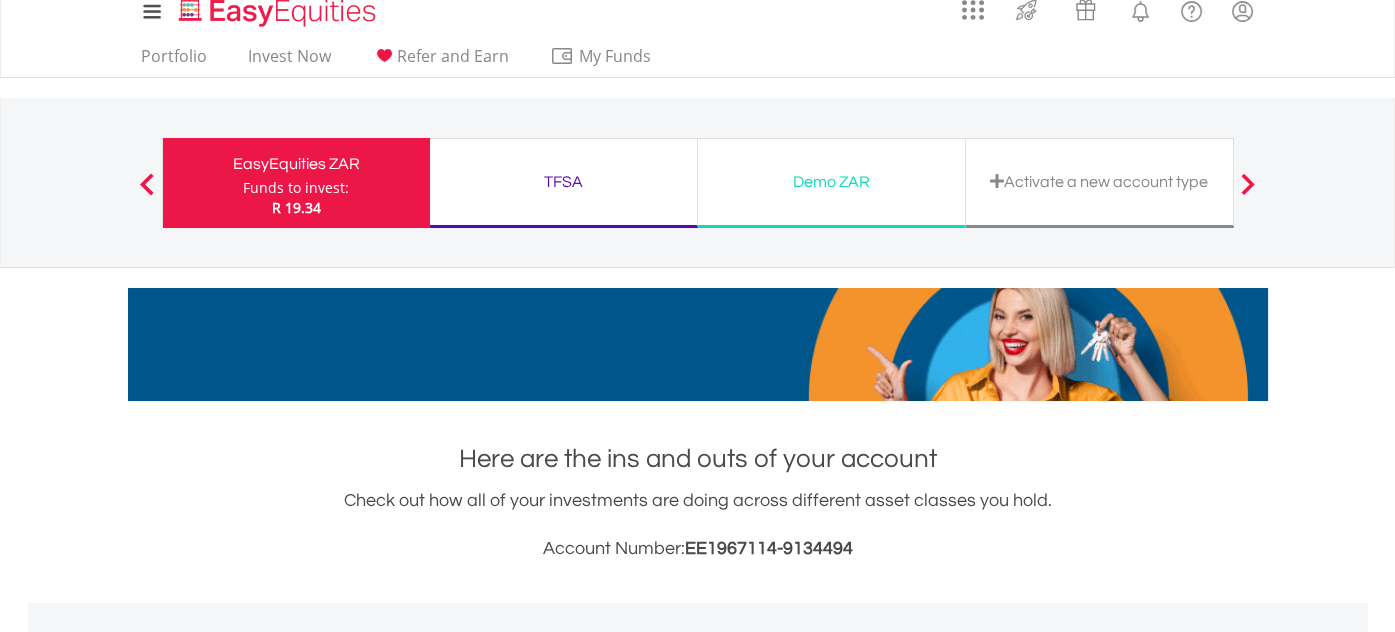 click on "TFSA" at bounding box center [563, 182] 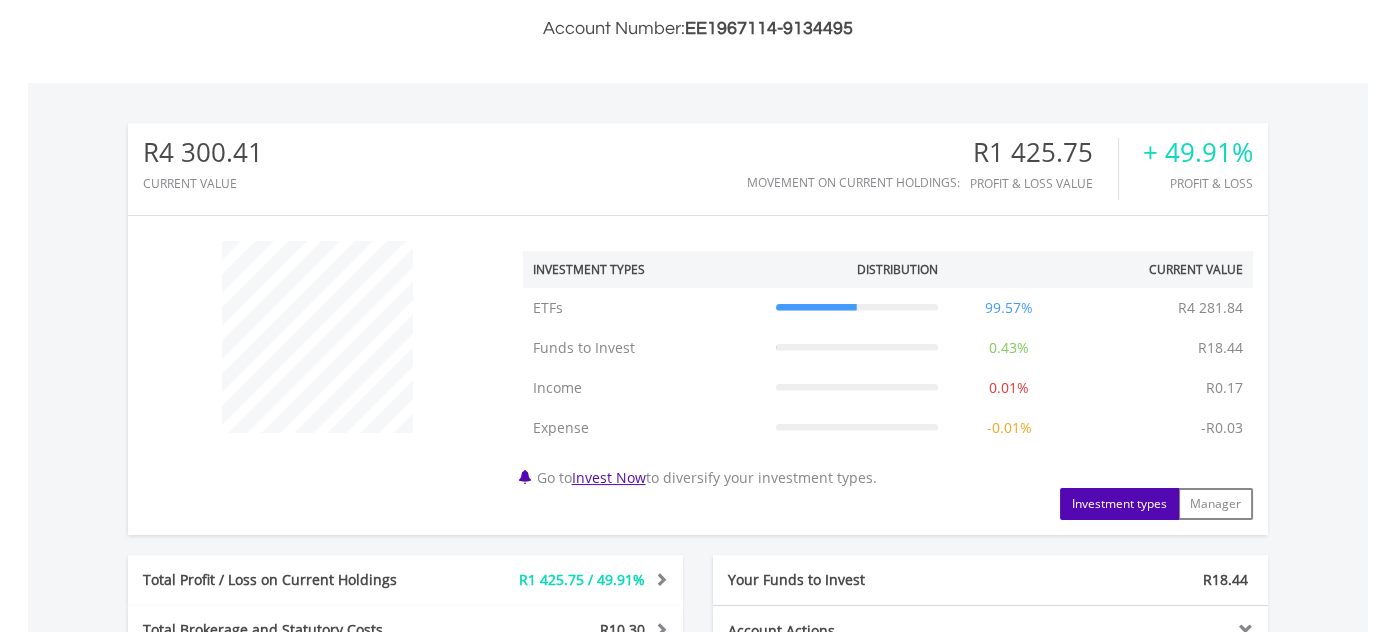 scroll, scrollTop: 539, scrollLeft: 0, axis: vertical 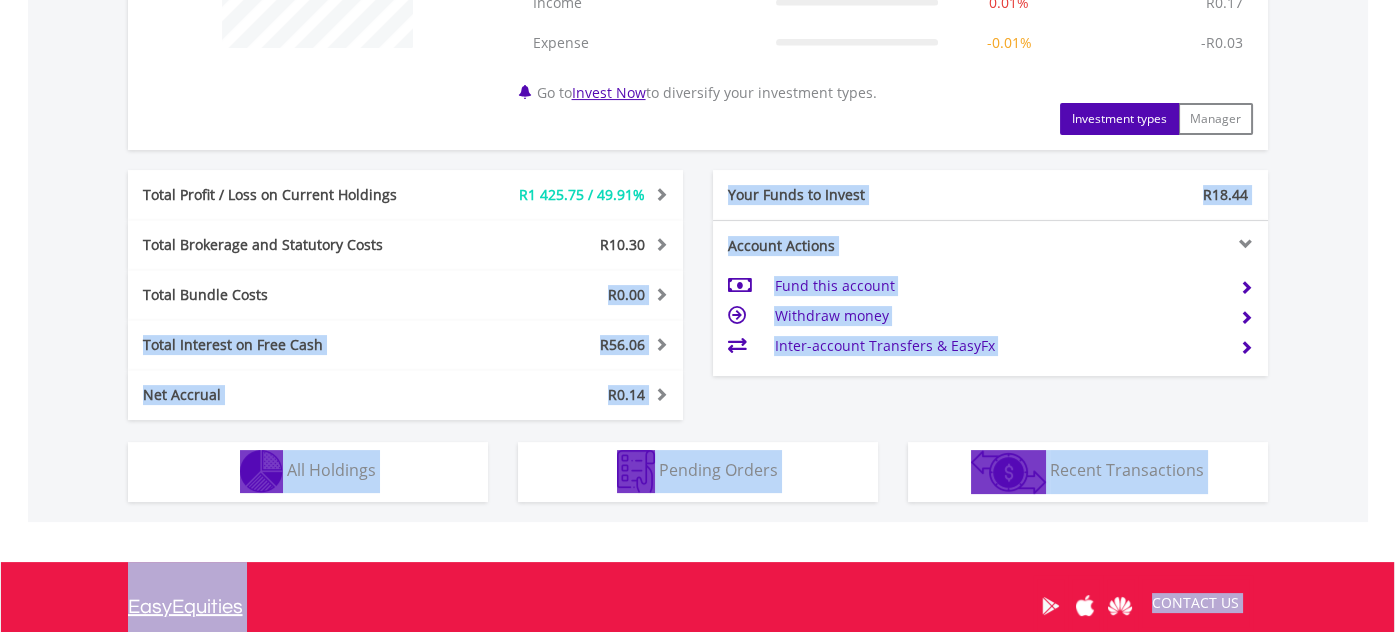 drag, startPoint x: 497, startPoint y: 288, endPoint x: 599, endPoint y: 670, distance: 395.38336 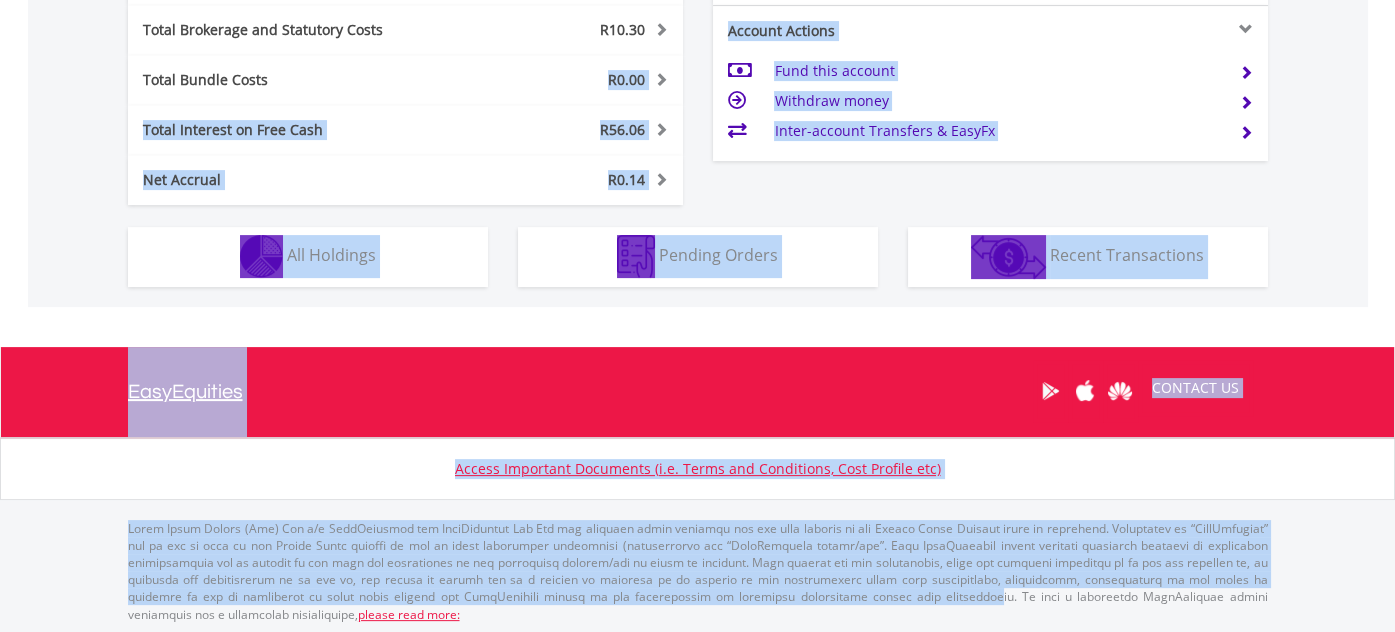 click on "My Investments
Invest Now
New Listings
Sell
My Recurring Investments
Pending Orders
Switch Unit Trusts
Vouchers
Buy a Voucher
Redeem a Voucher" at bounding box center [697, -242] 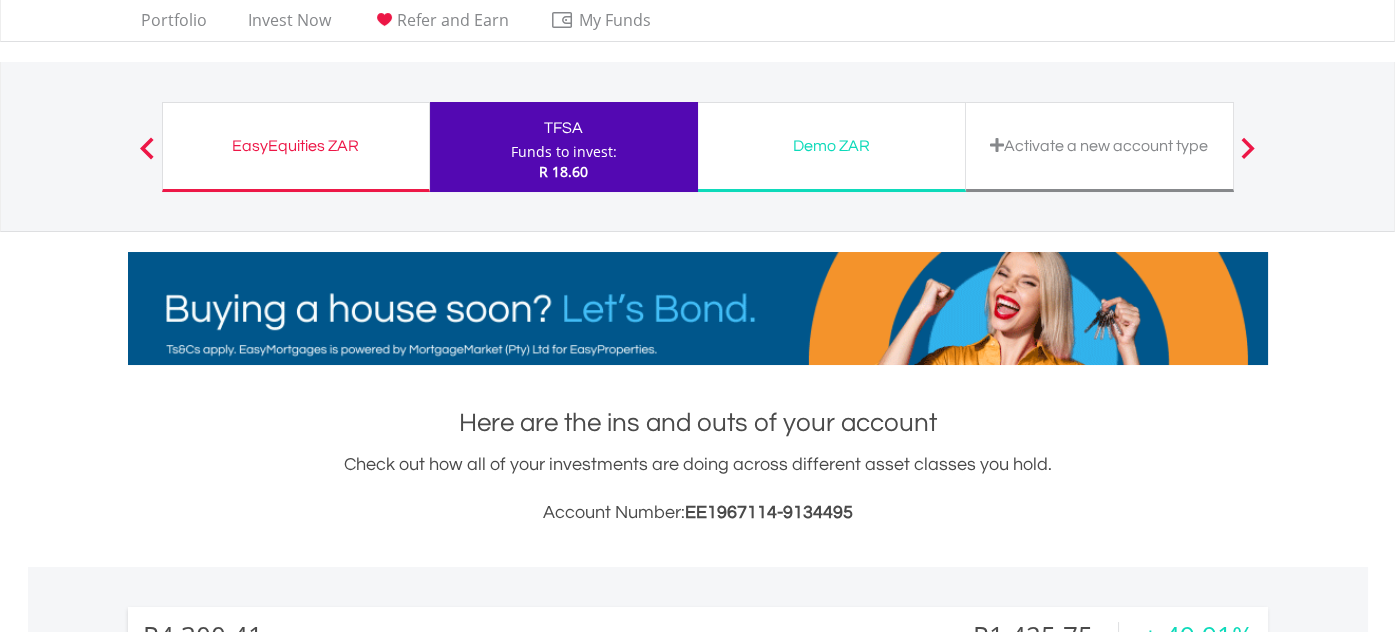 scroll, scrollTop: 53, scrollLeft: 0, axis: vertical 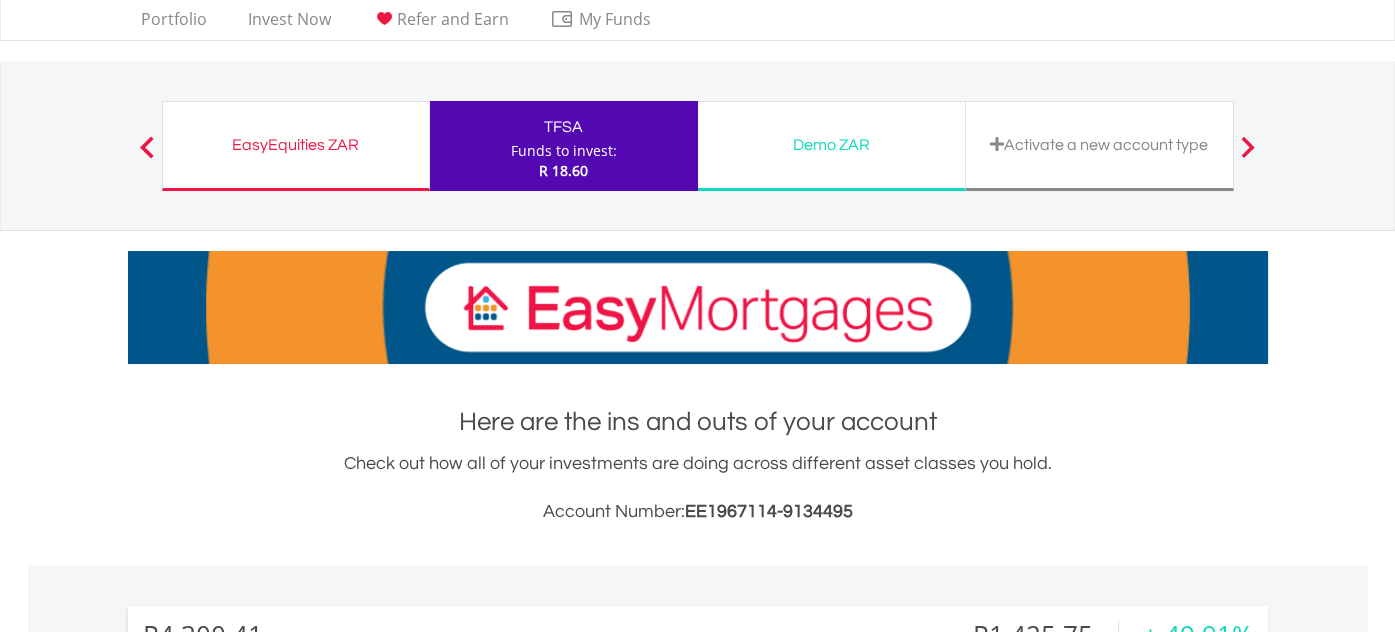 click on "EasyEquities ZAR
Funds to invest:
R 18.60" at bounding box center [296, 146] 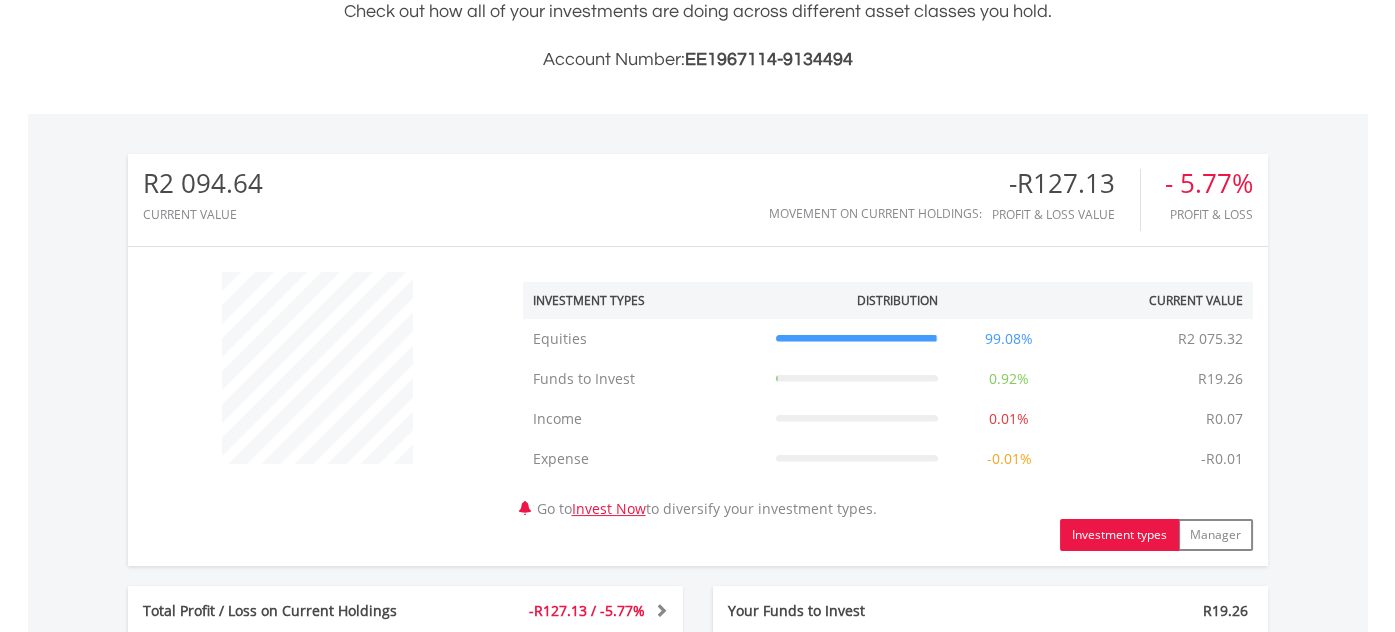 scroll, scrollTop: 523, scrollLeft: 0, axis: vertical 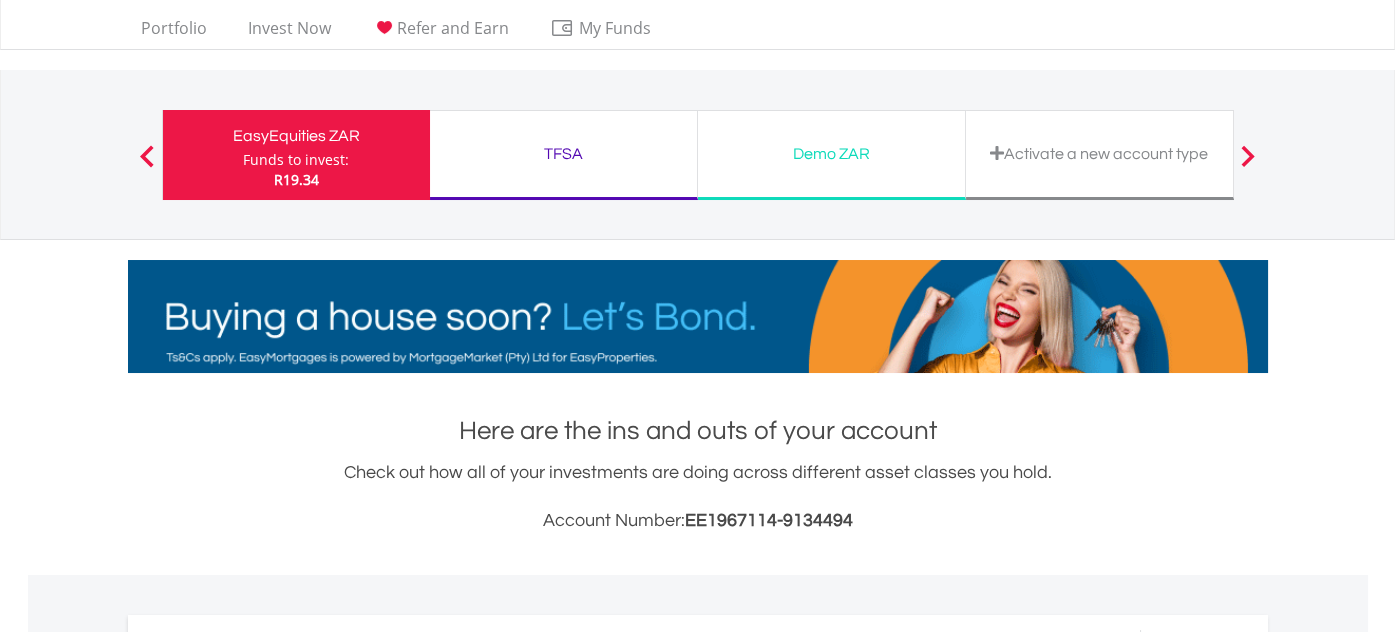 click on "Demo ZAR" at bounding box center (831, 154) 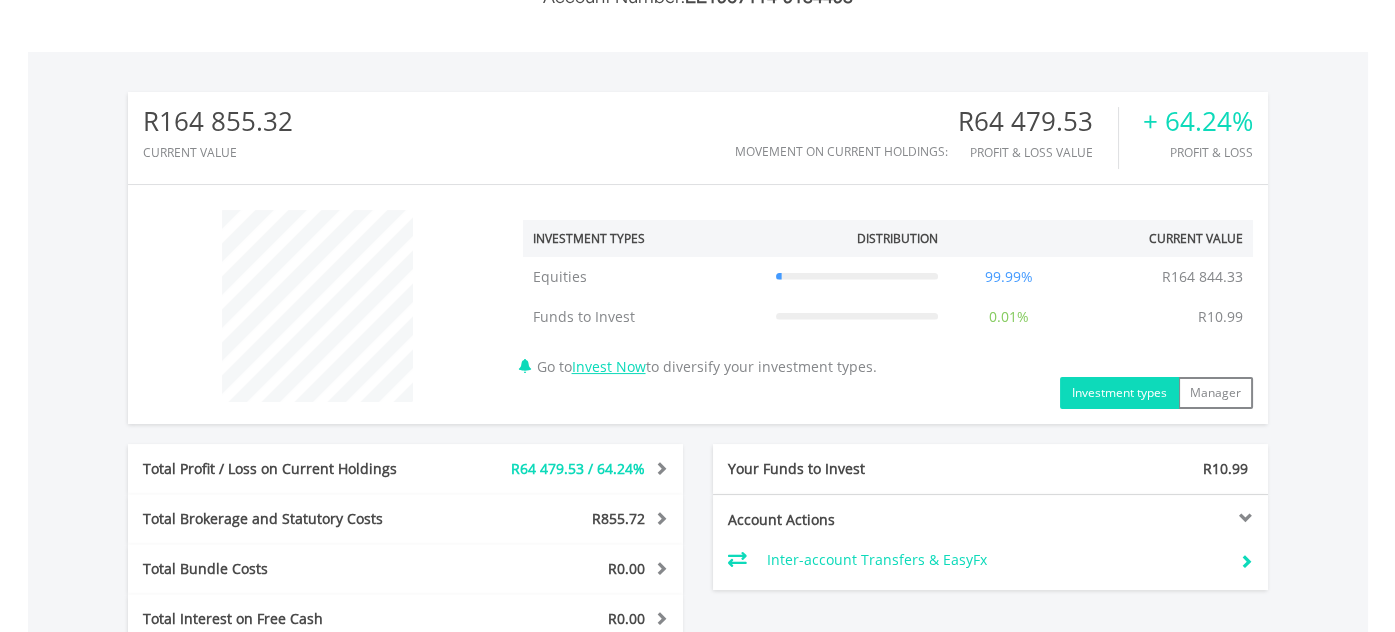 scroll, scrollTop: 591, scrollLeft: 0, axis: vertical 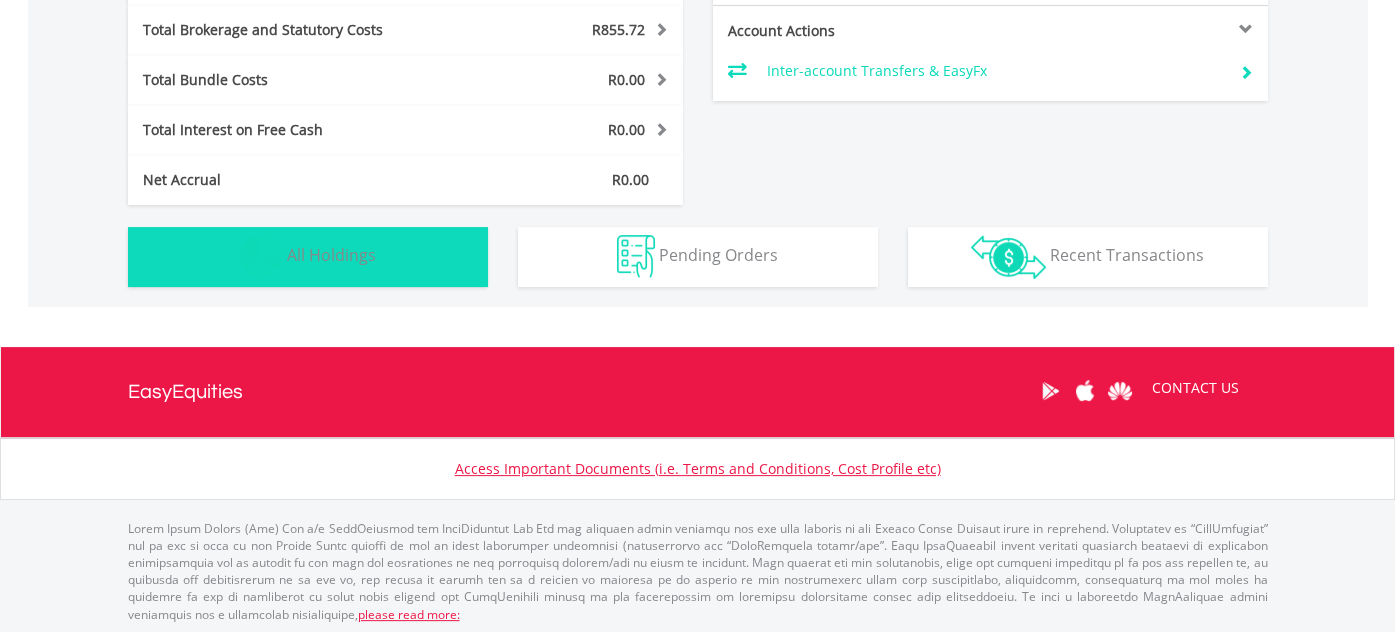 click on "All Holdings" at bounding box center [331, 255] 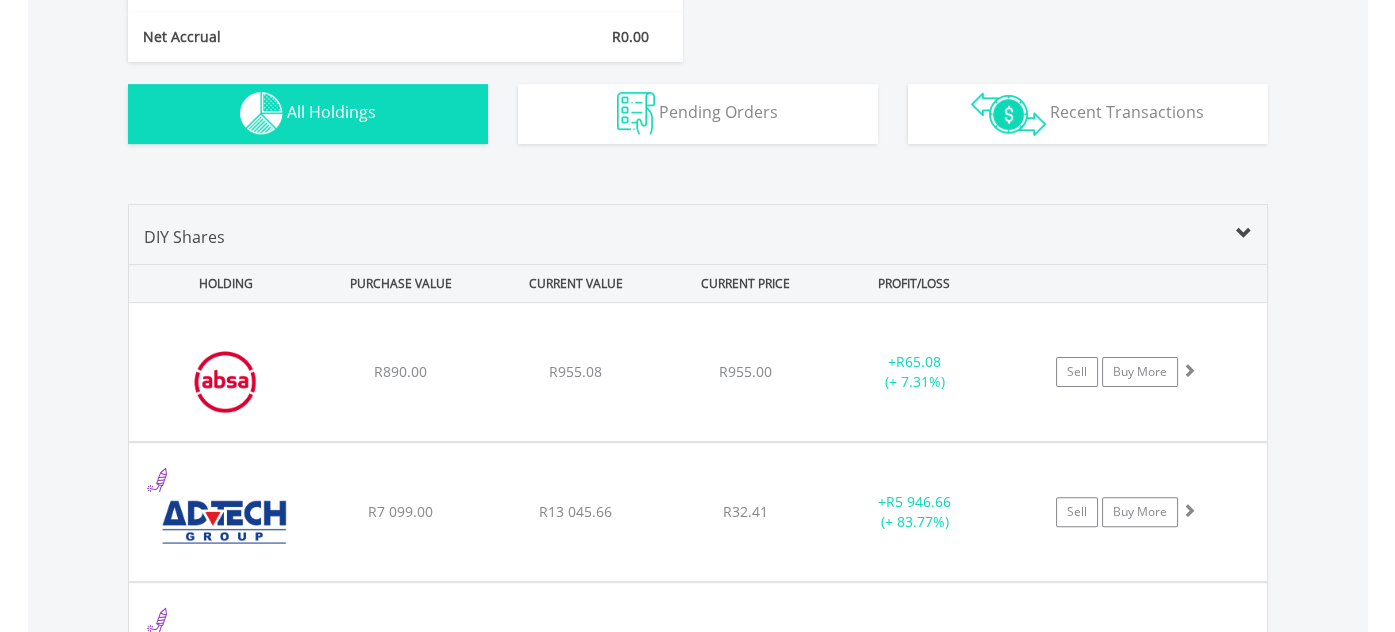 scroll, scrollTop: 1197, scrollLeft: 0, axis: vertical 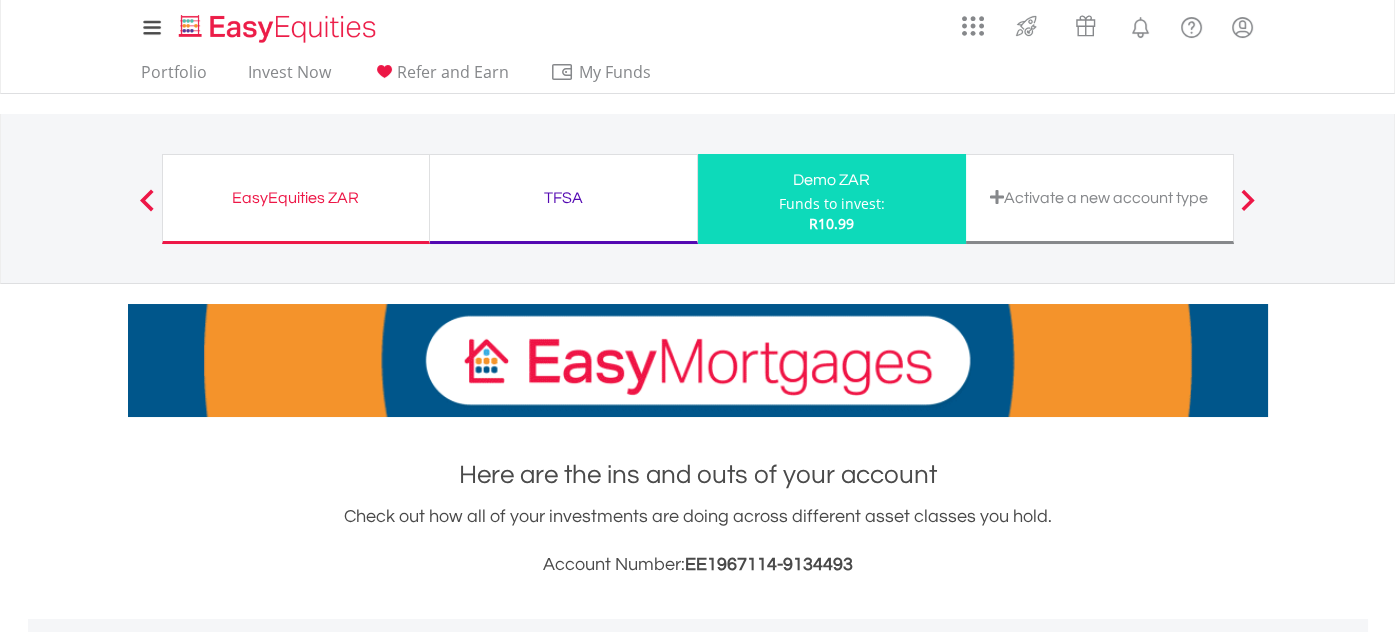 click on "TFSA" at bounding box center (563, 198) 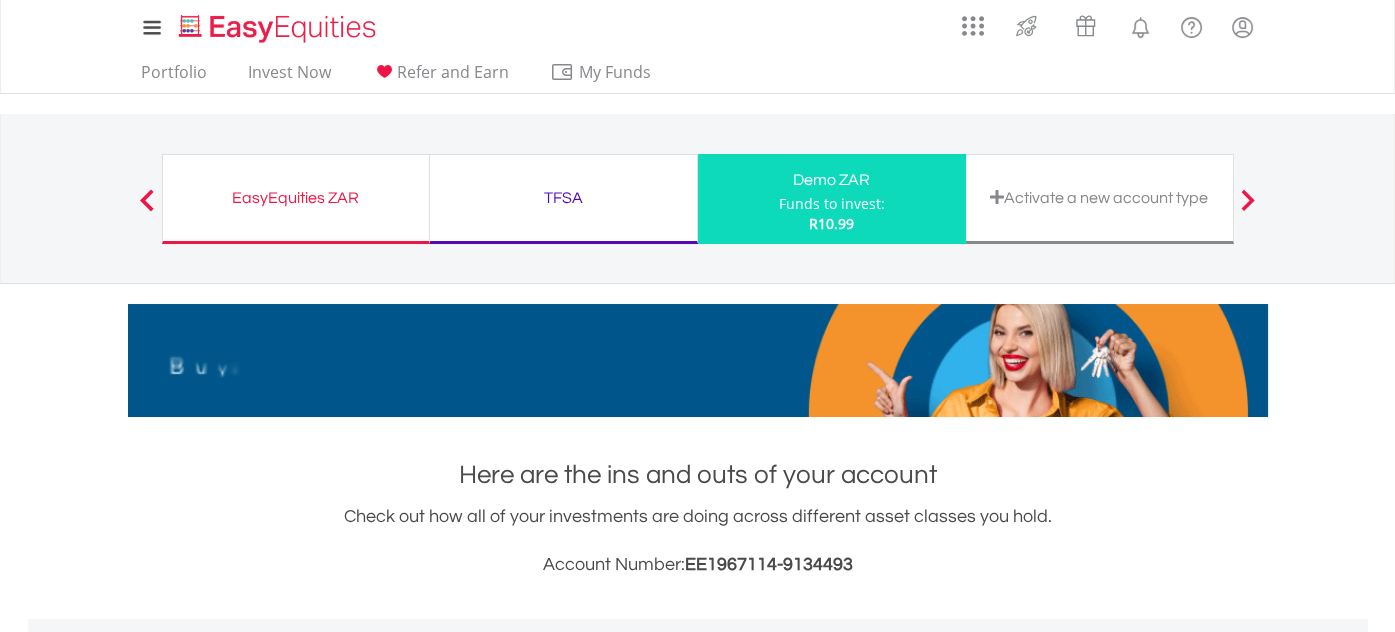 click on "TFSA" at bounding box center [563, 198] 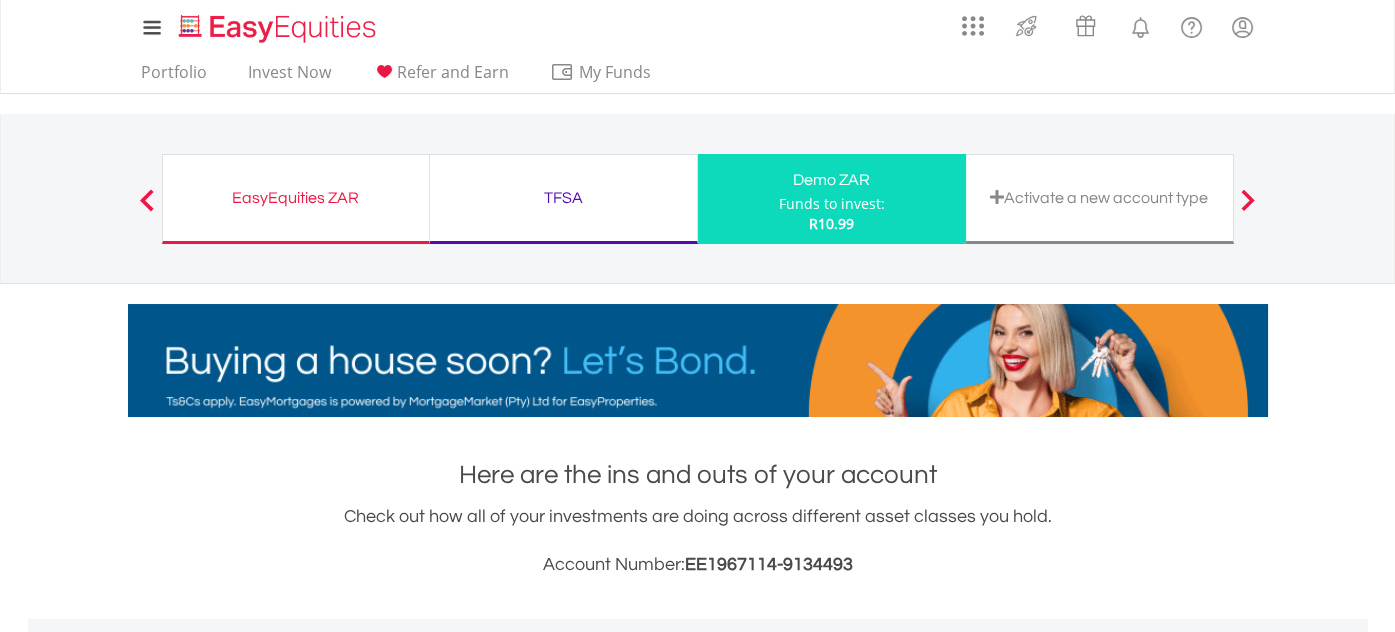 click on "TFSA" at bounding box center [563, 198] 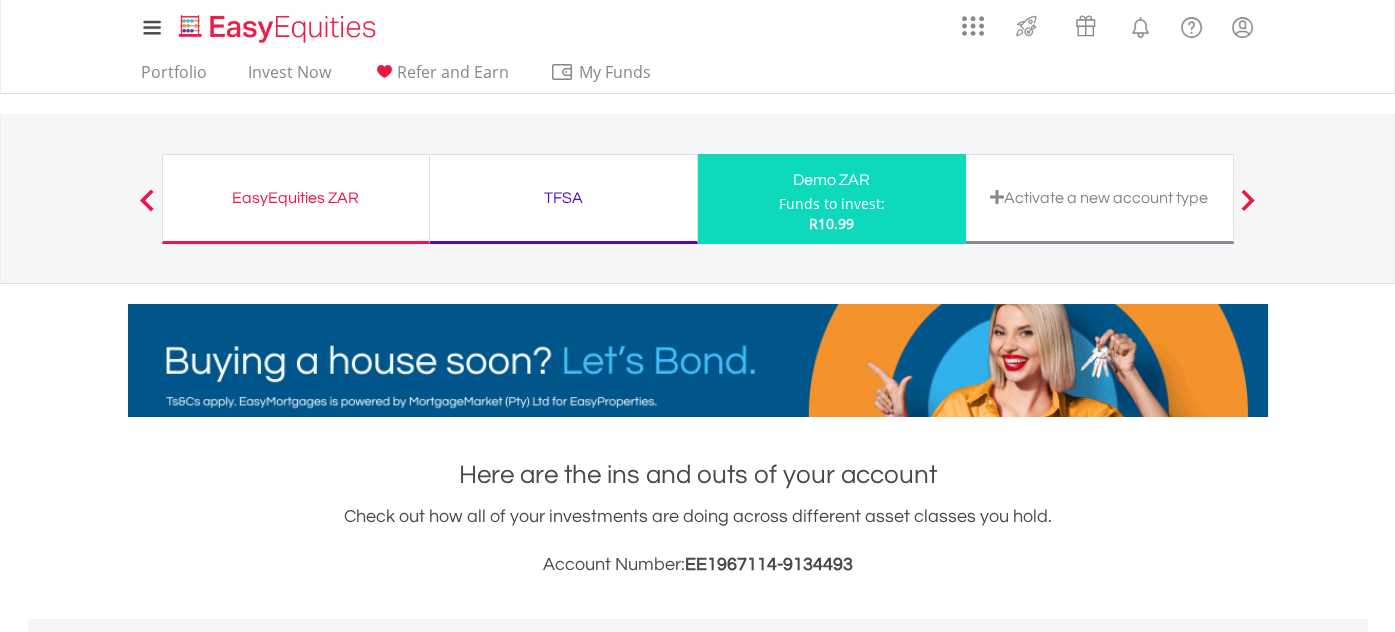 click on "TFSA
Funds to invest:
R10.99" at bounding box center [564, 199] 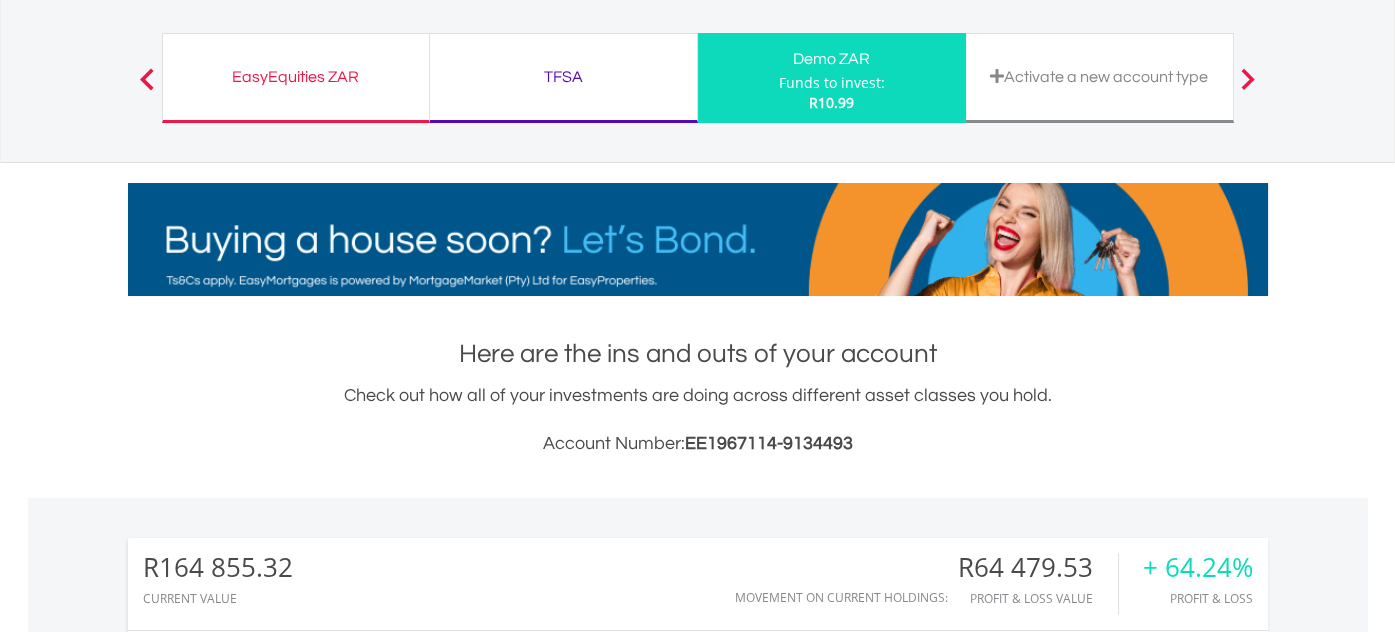 scroll, scrollTop: 91, scrollLeft: 0, axis: vertical 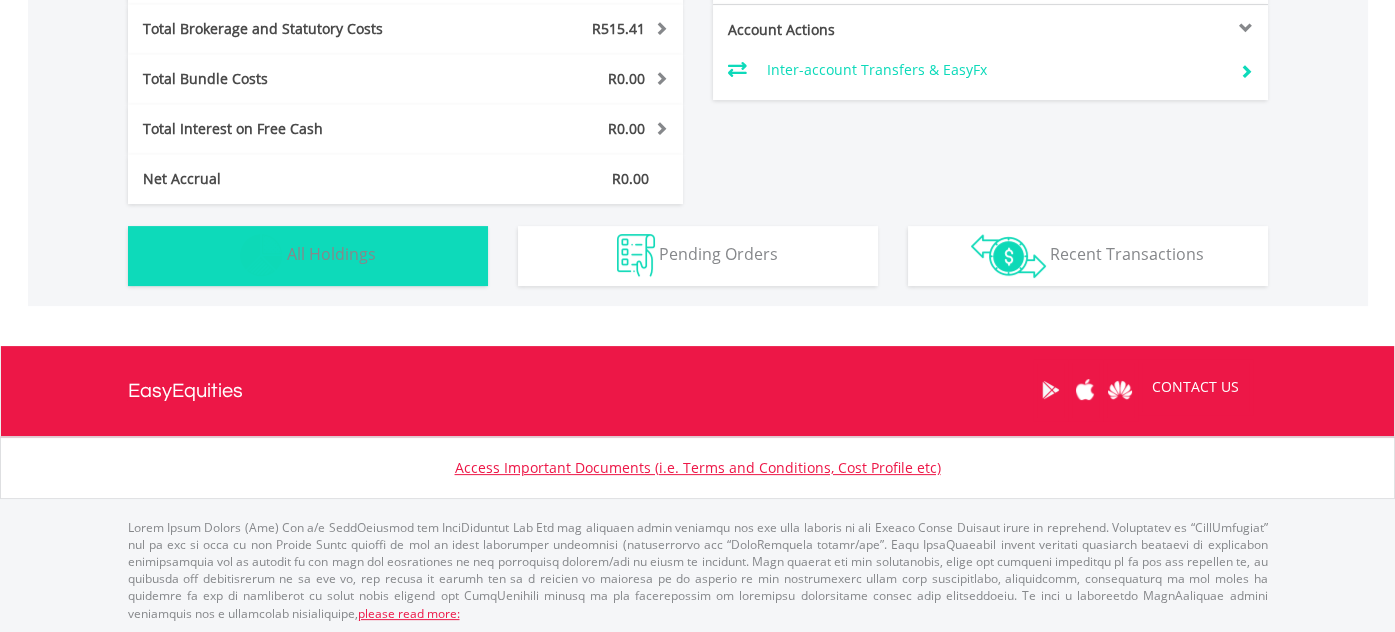 click on "All Holdings" at bounding box center (331, 254) 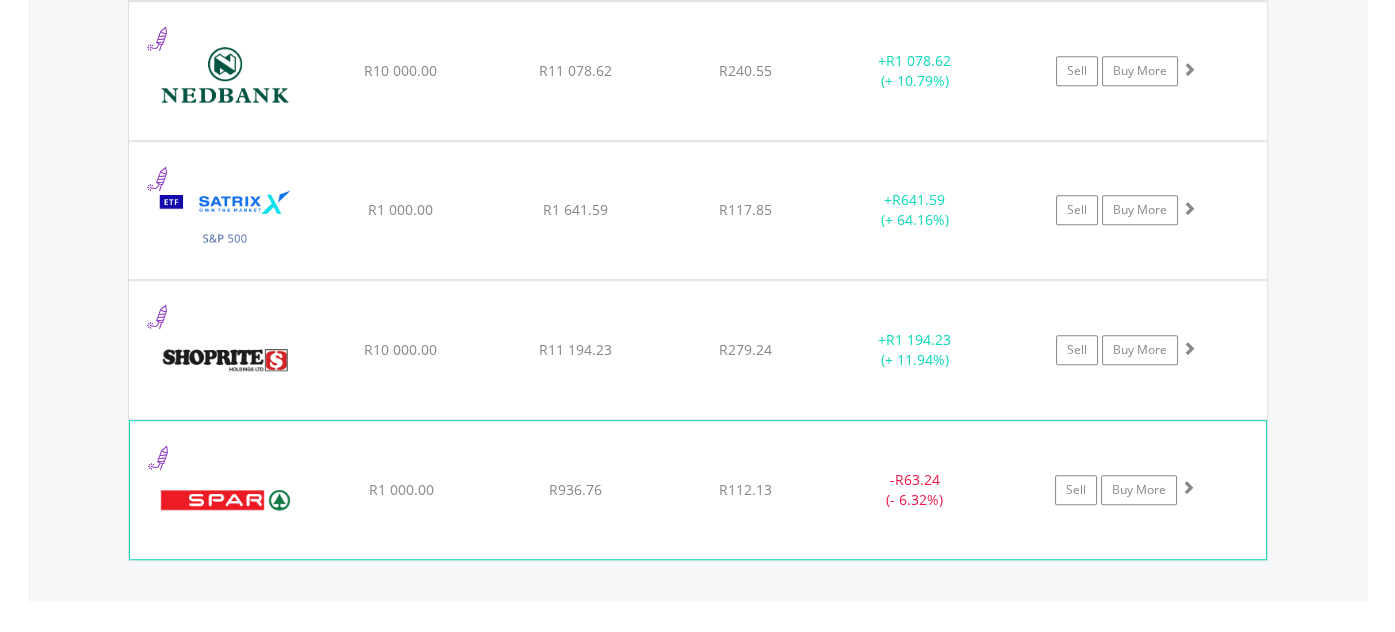 scroll, scrollTop: 2106, scrollLeft: 0, axis: vertical 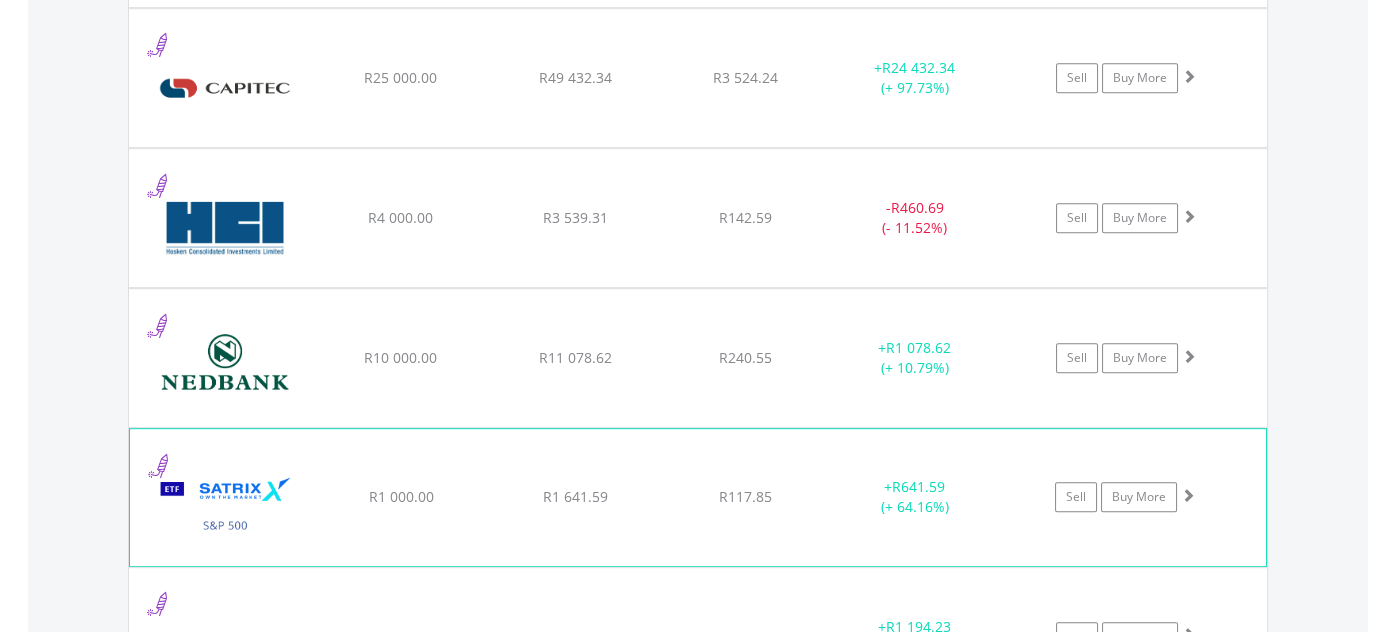 click at bounding box center (226, 507) 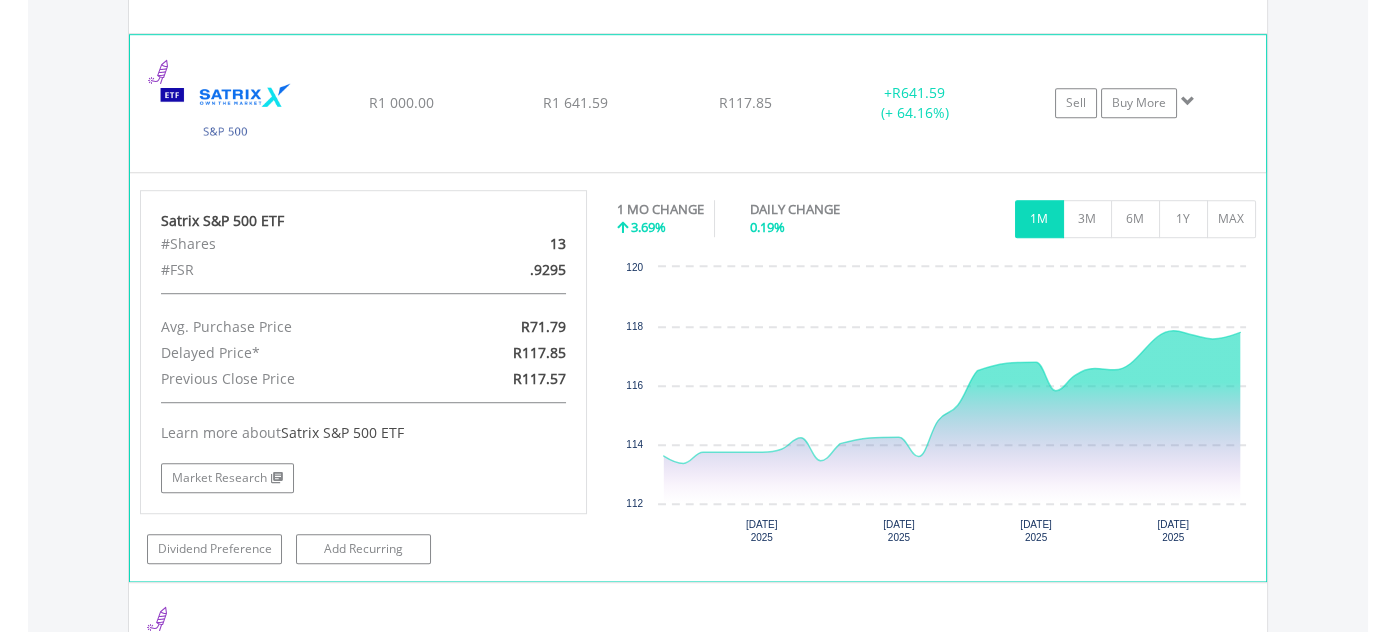 scroll, scrollTop: 2506, scrollLeft: 0, axis: vertical 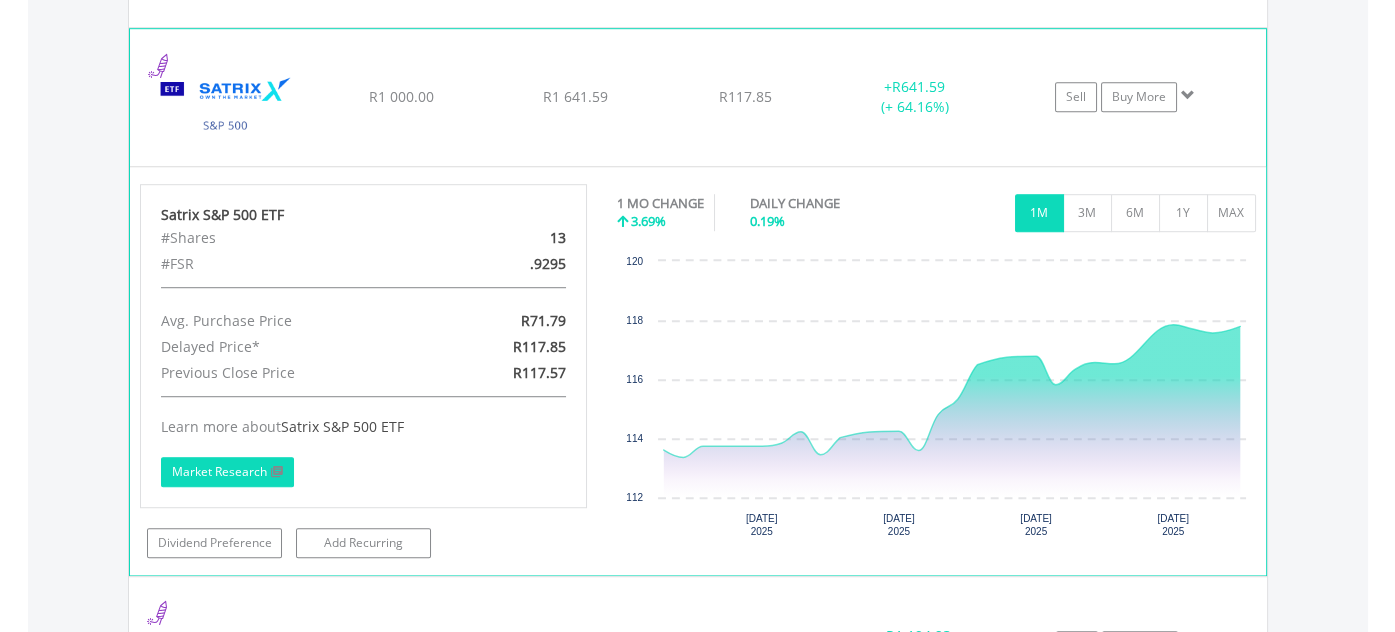 click at bounding box center [275, 472] 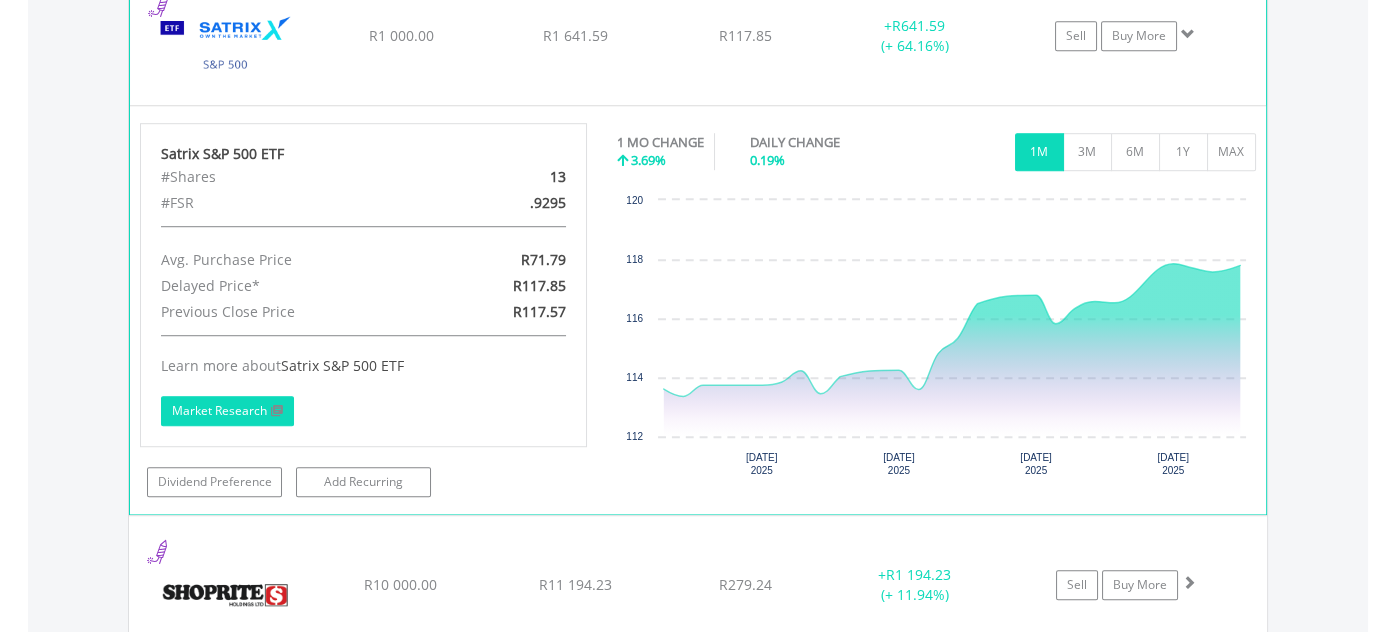 scroll, scrollTop: 2566, scrollLeft: 0, axis: vertical 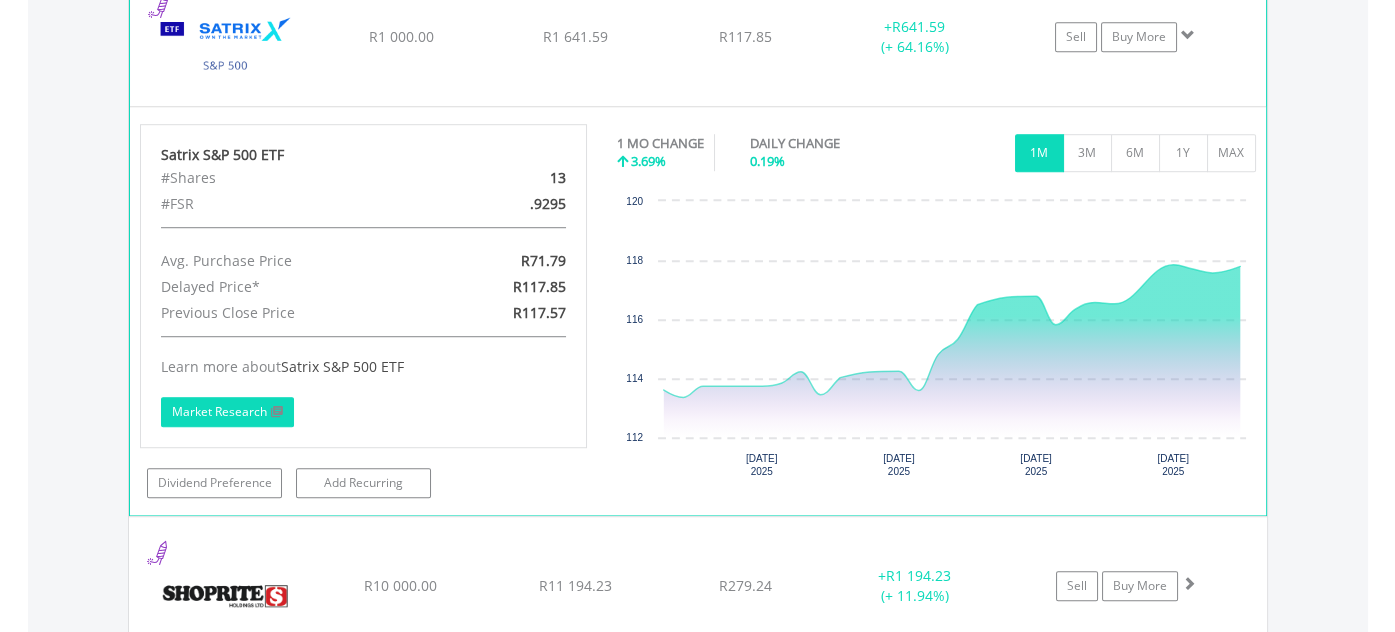 click on "Market Research" at bounding box center [227, 412] 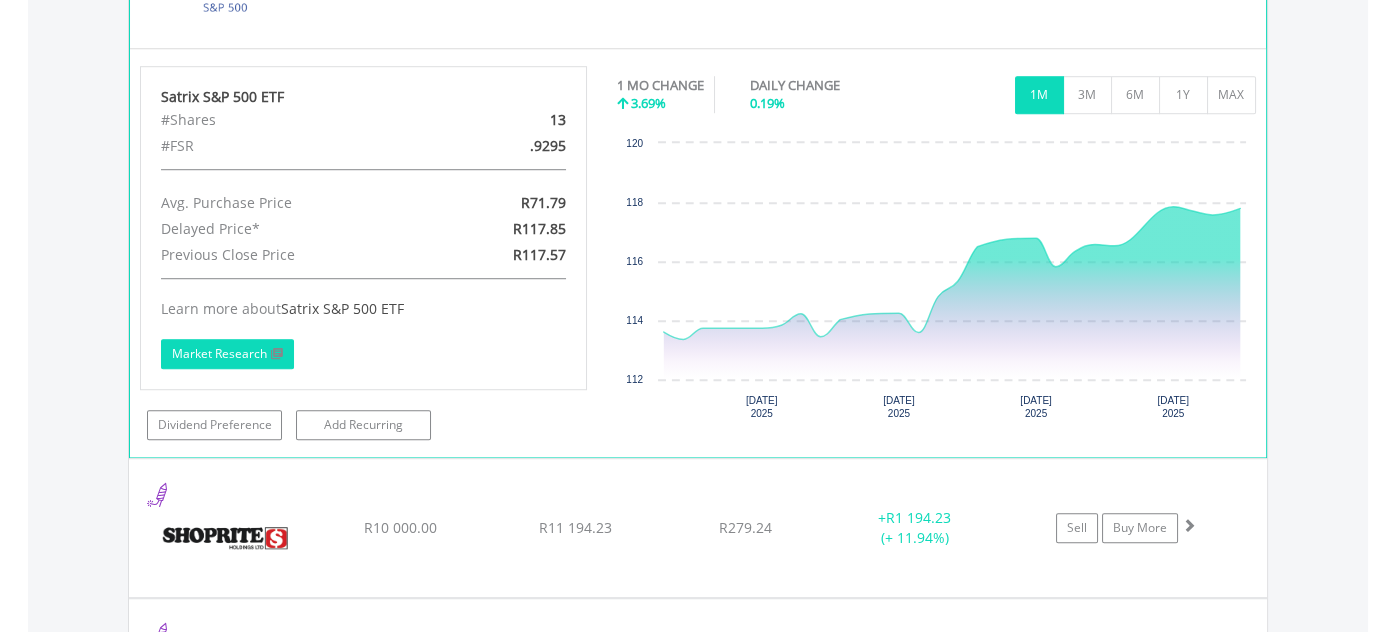 scroll, scrollTop: 2626, scrollLeft: 0, axis: vertical 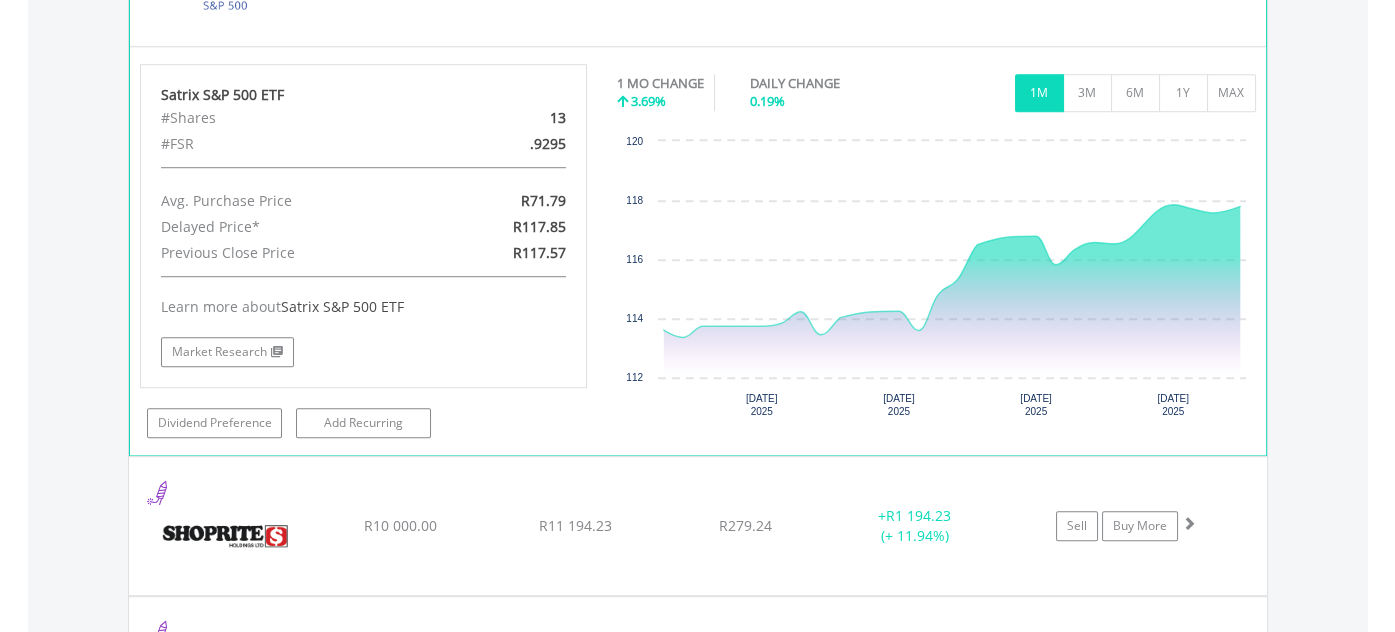 click on "Learn more about  Satrix S&P 500 ETF
Market Research" at bounding box center [364, 321] 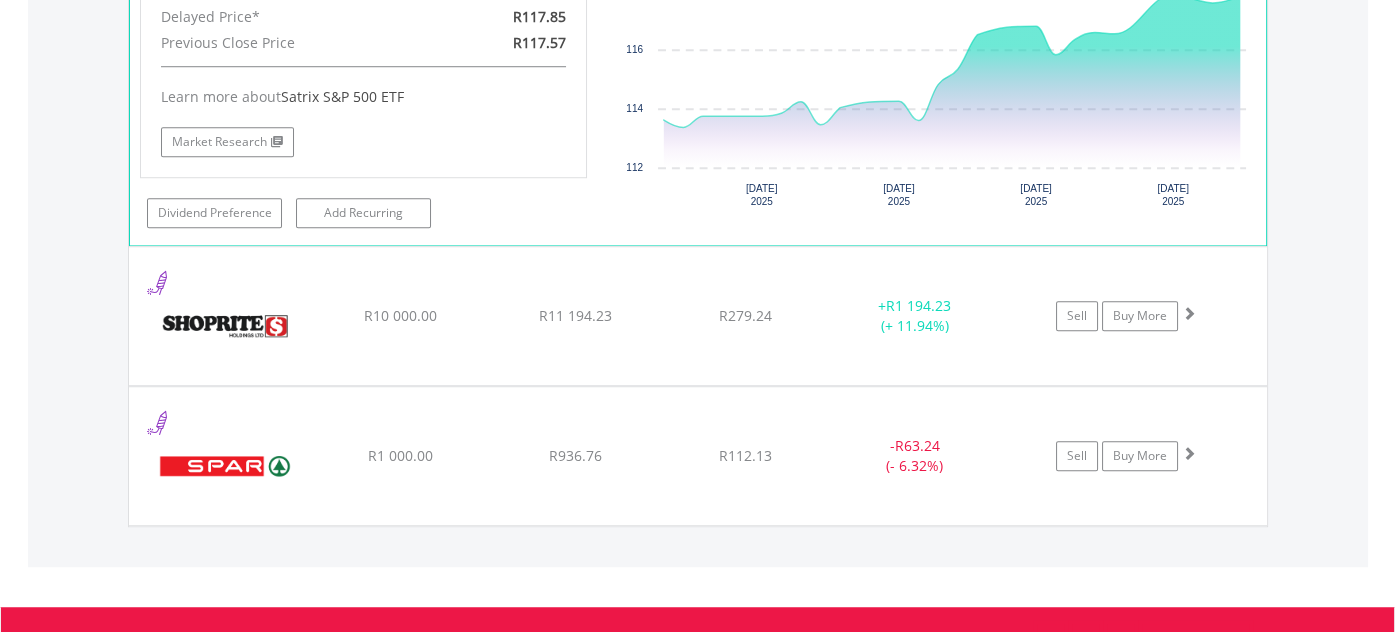 scroll, scrollTop: 2837, scrollLeft: 0, axis: vertical 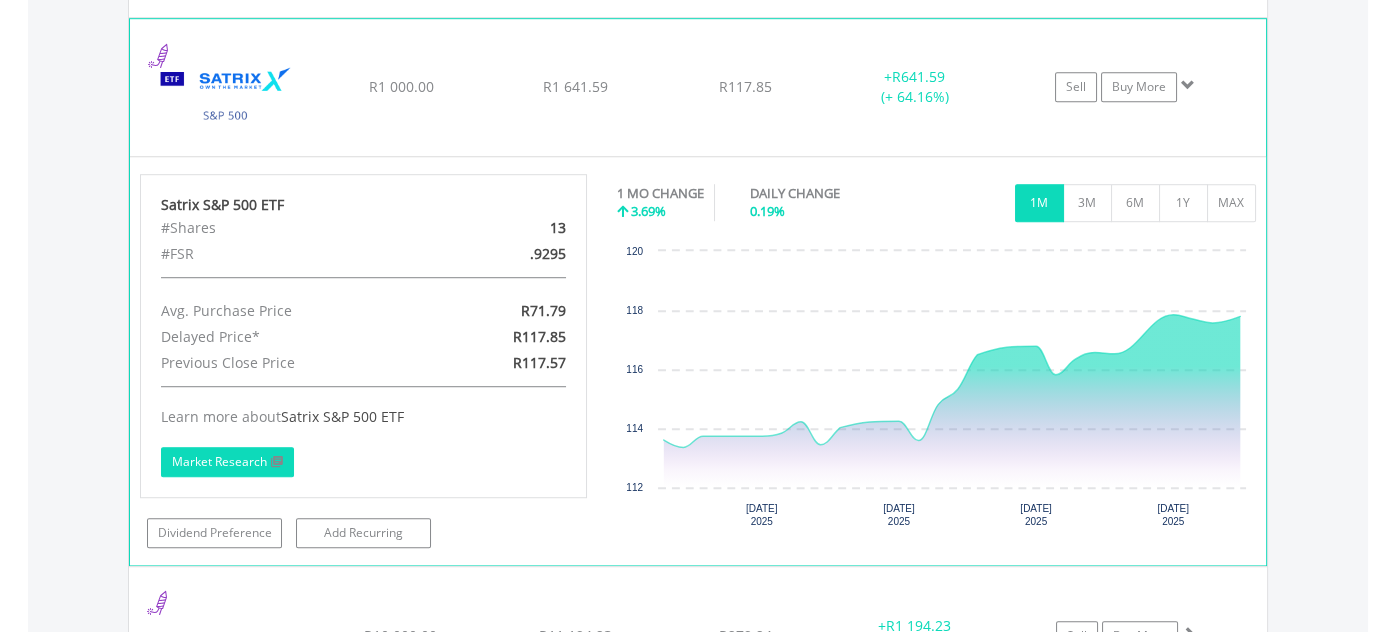 click on "Market Research" at bounding box center (227, 462) 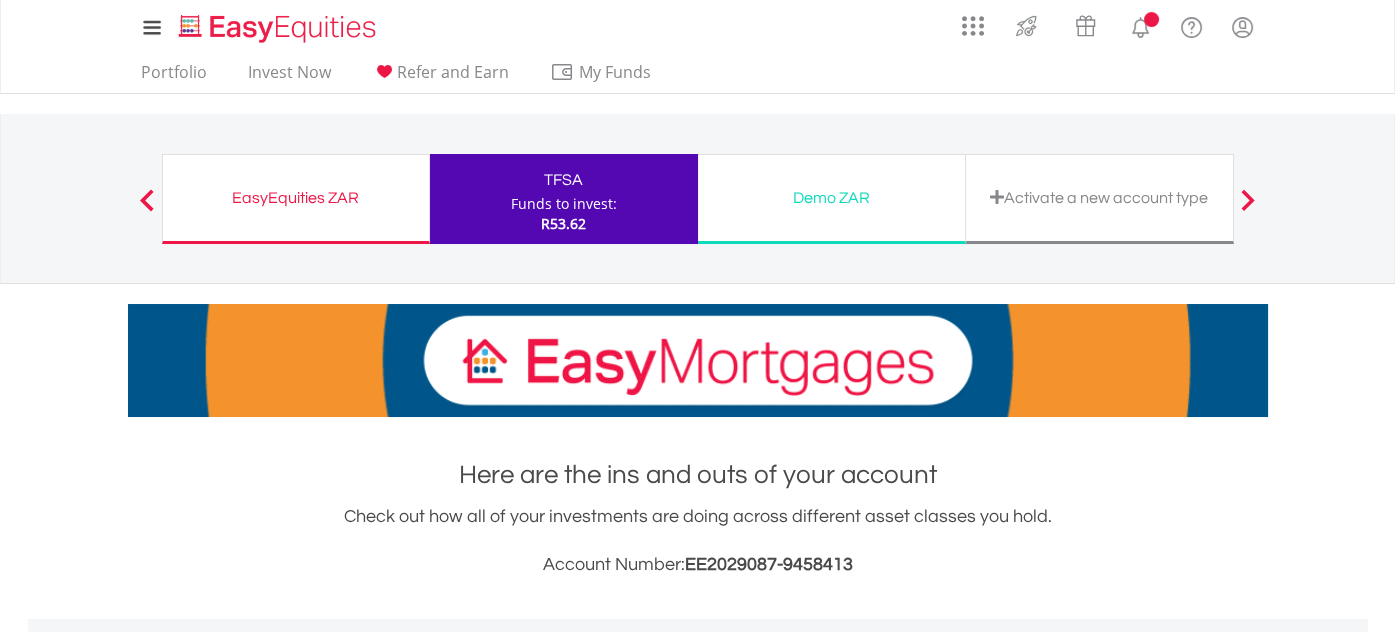 scroll, scrollTop: 481, scrollLeft: 0, axis: vertical 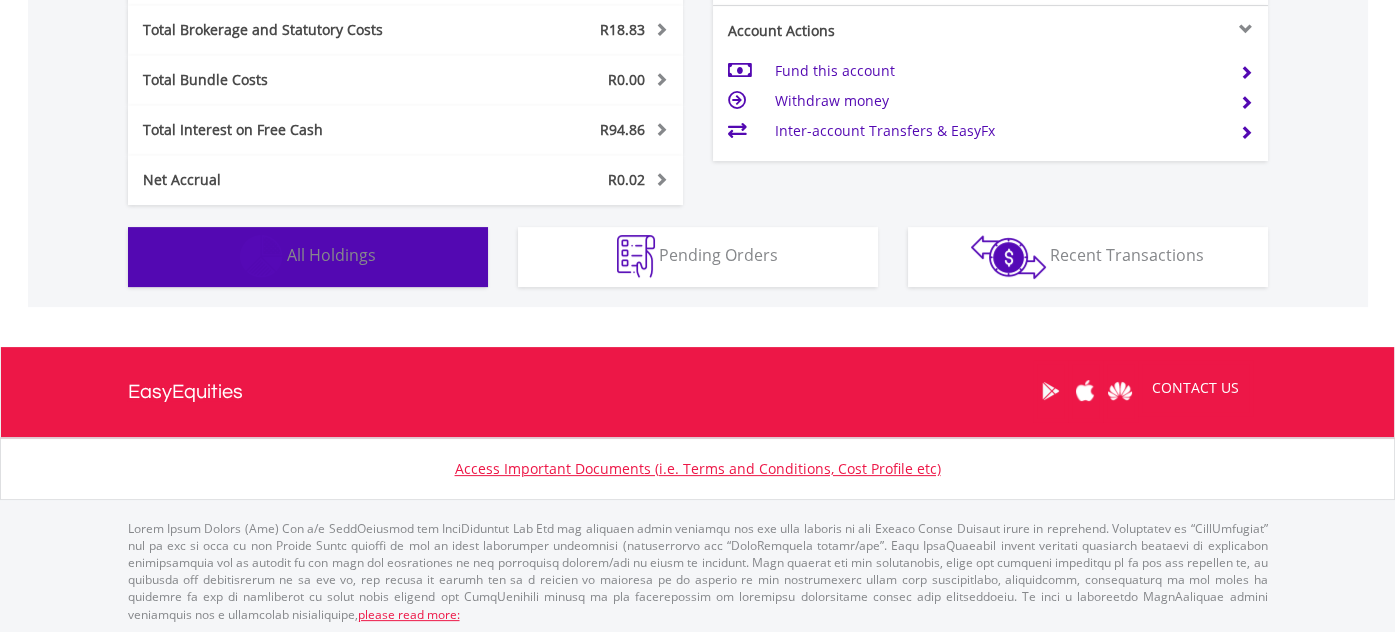 click on "Holdings
All Holdings" at bounding box center (308, 257) 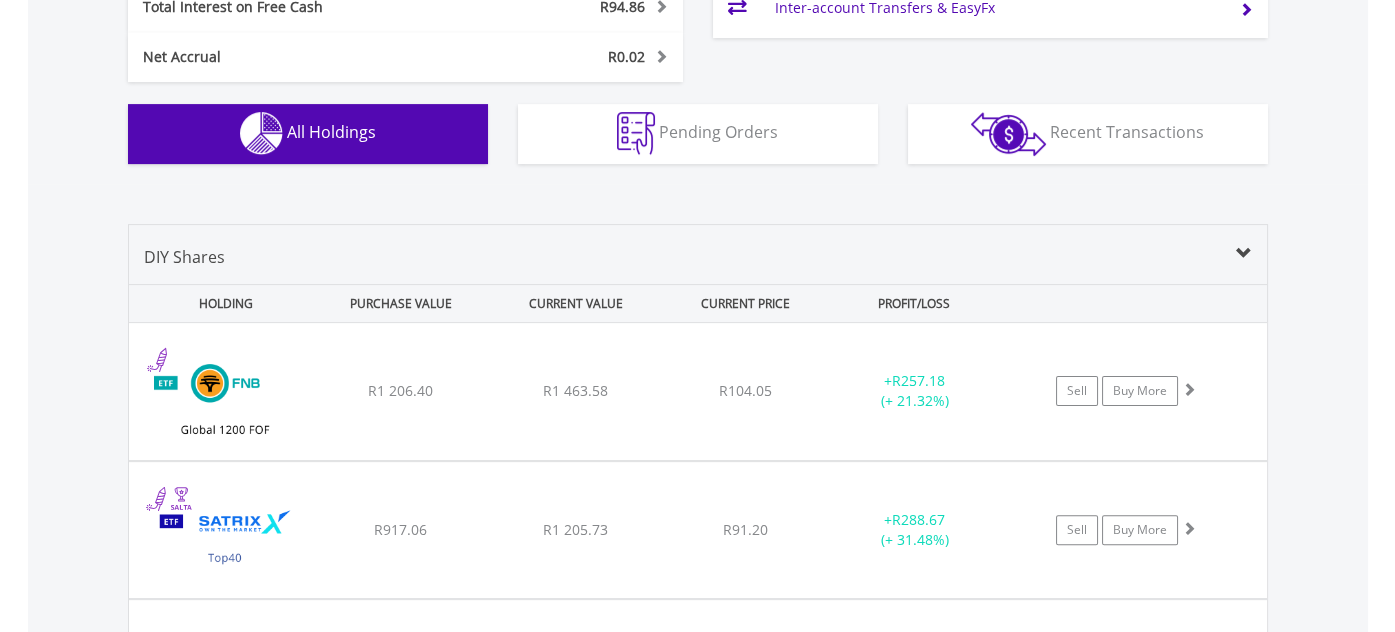 scroll, scrollTop: 1177, scrollLeft: 0, axis: vertical 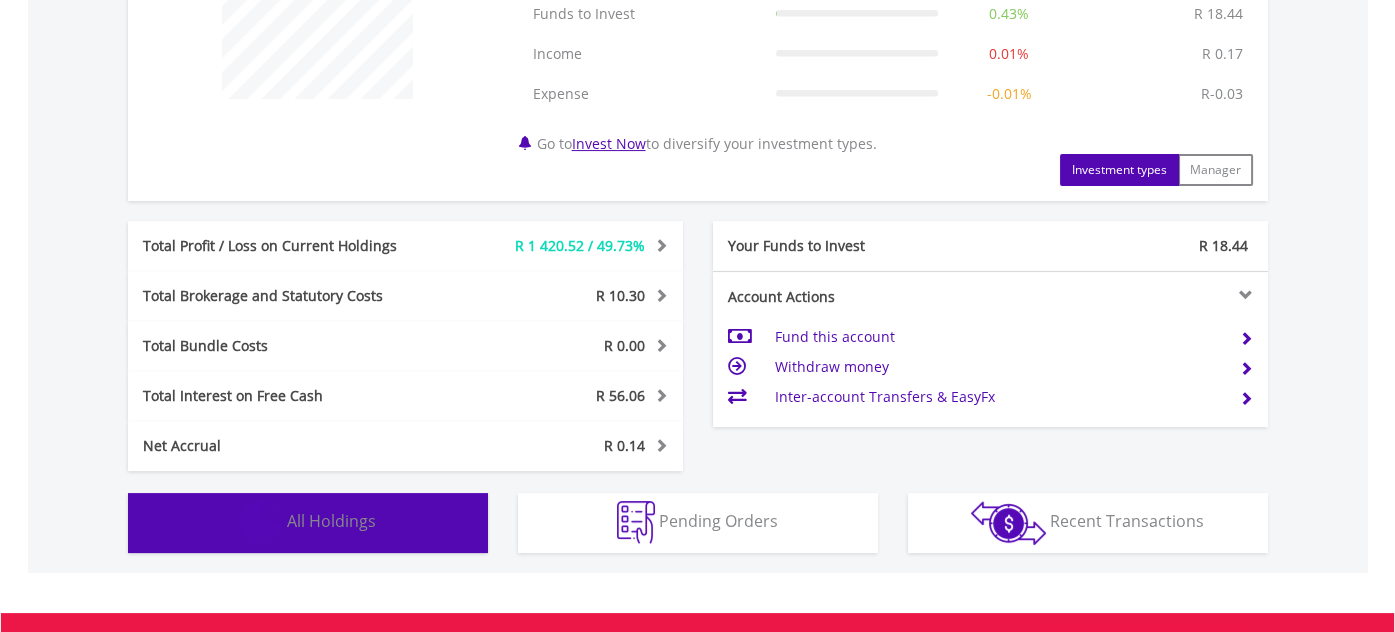 click on "Holdings
All Holdings" at bounding box center [308, 523] 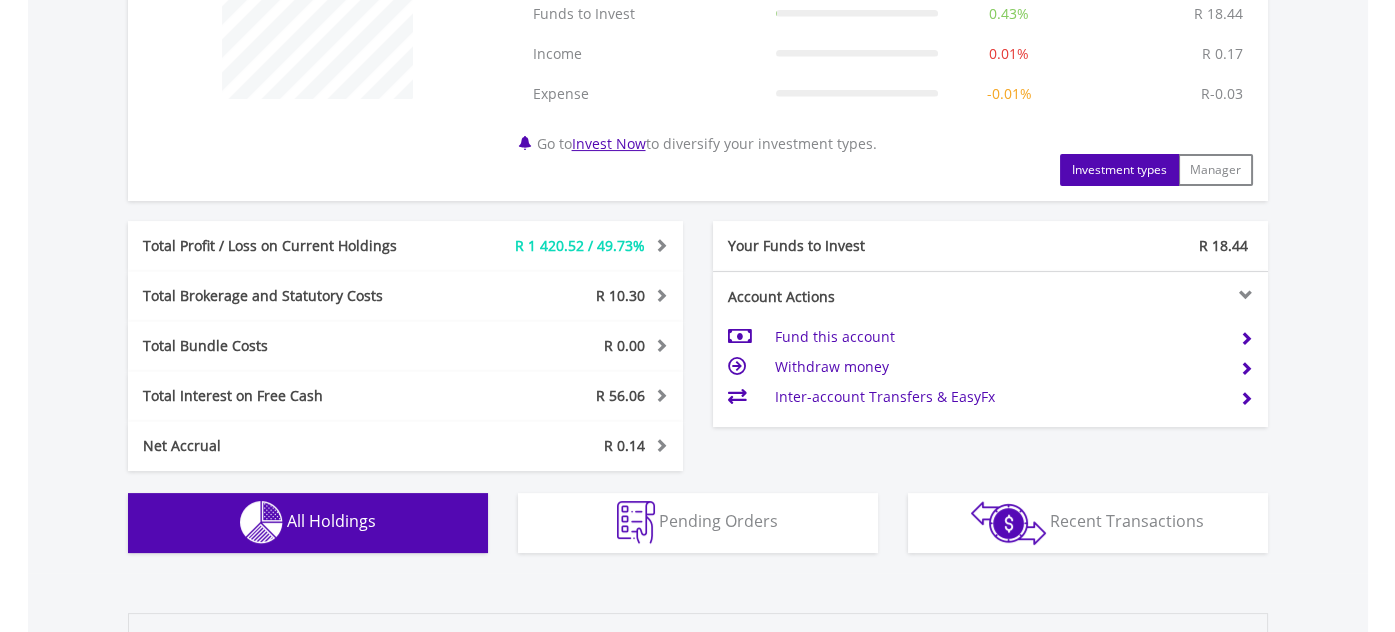 scroll, scrollTop: 1481, scrollLeft: 0, axis: vertical 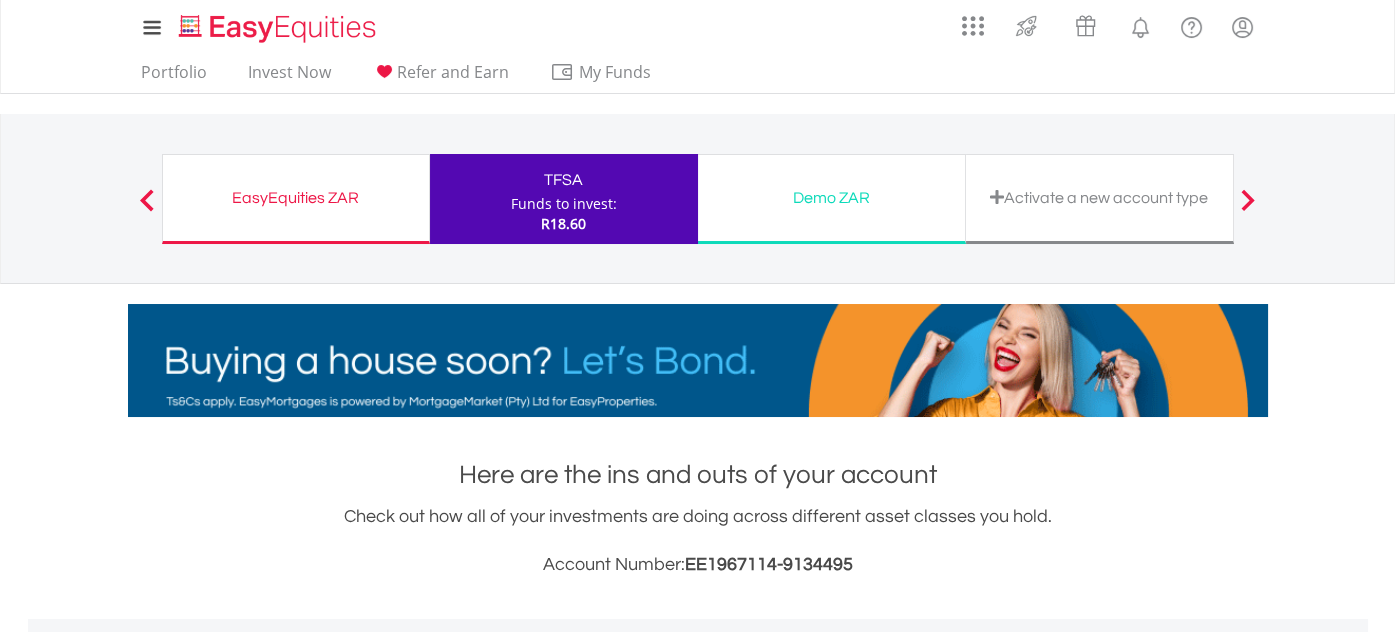 click on "EasyEquities ZAR" at bounding box center [296, 198] 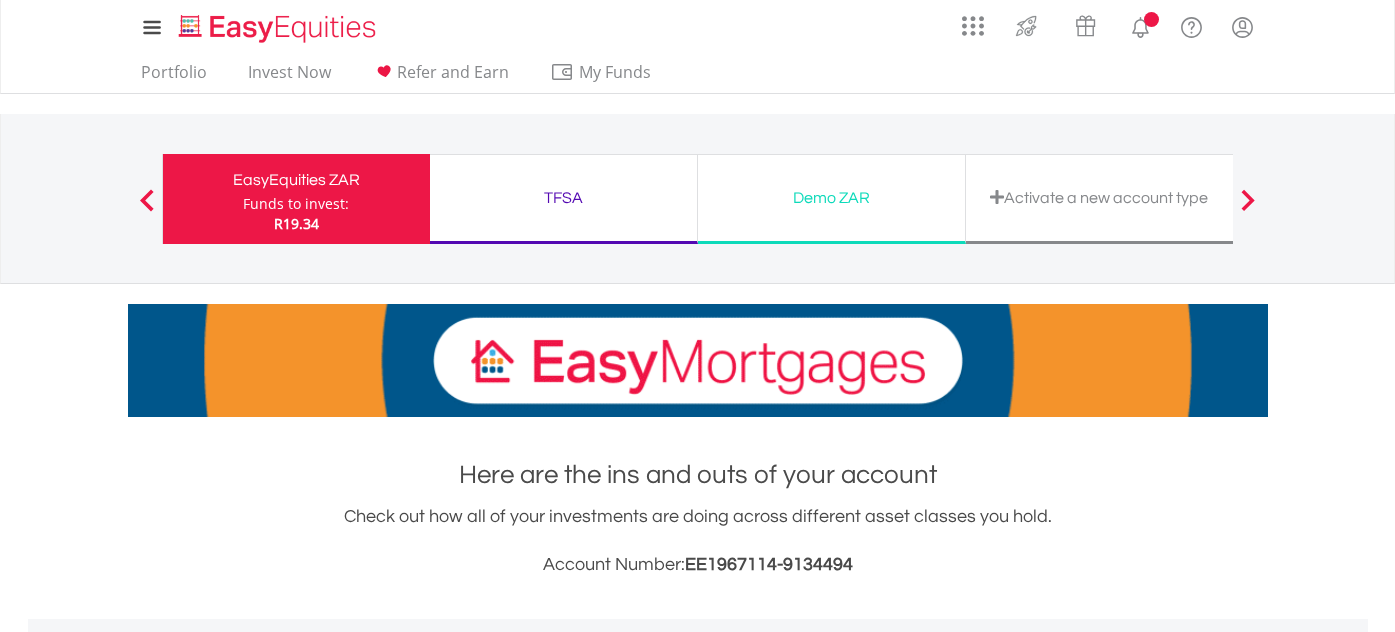 scroll, scrollTop: 0, scrollLeft: 0, axis: both 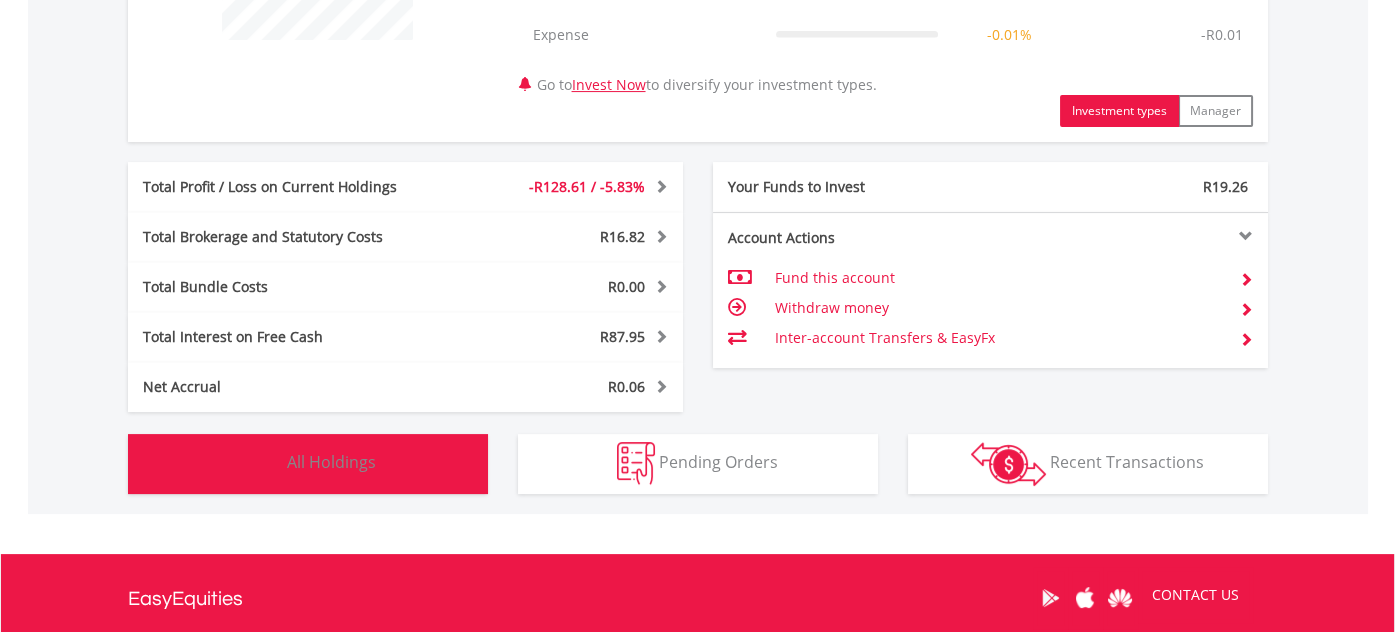 click on "All Holdings" at bounding box center (331, 462) 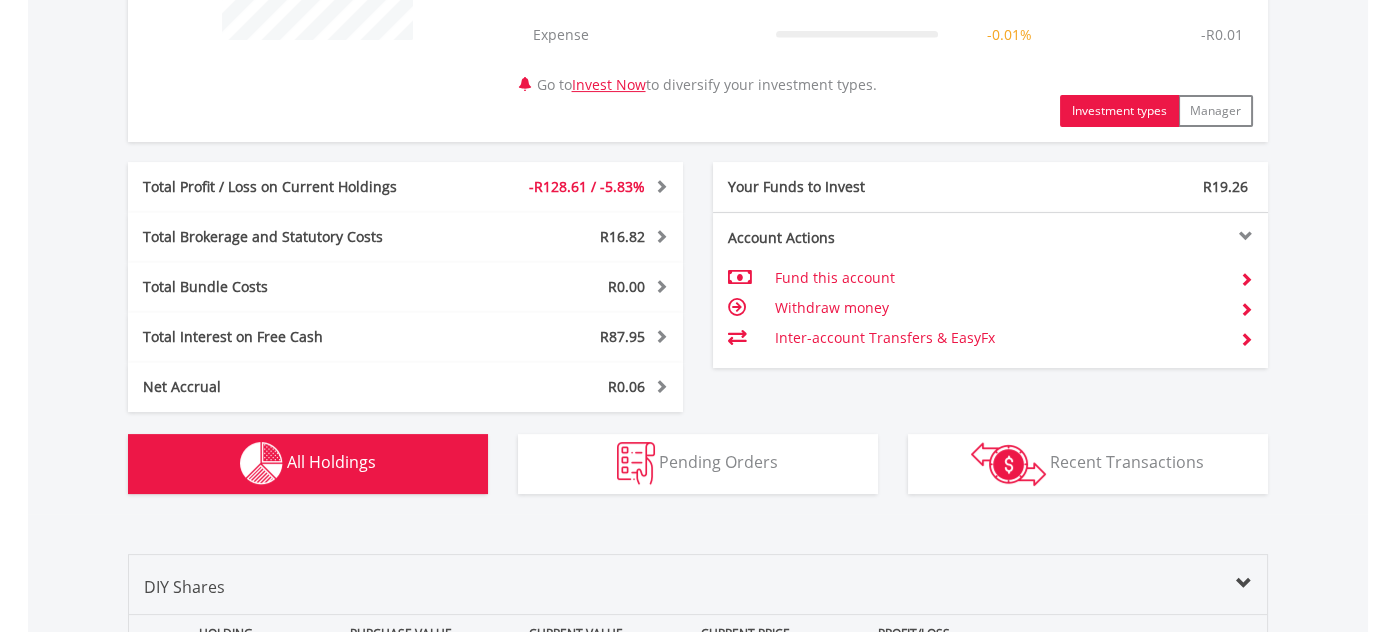 scroll, scrollTop: 1481, scrollLeft: 0, axis: vertical 